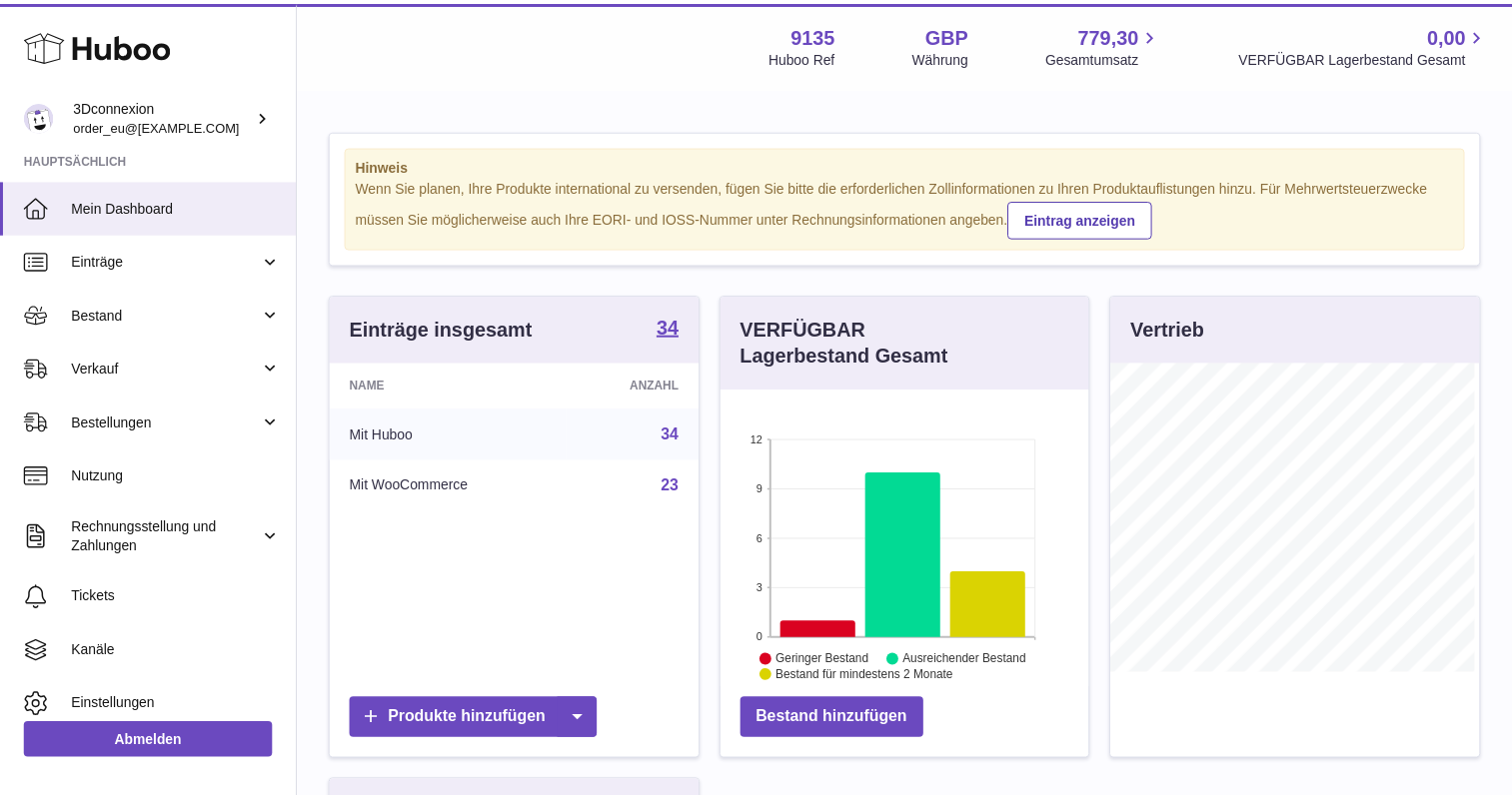 scroll, scrollTop: 0, scrollLeft: 0, axis: both 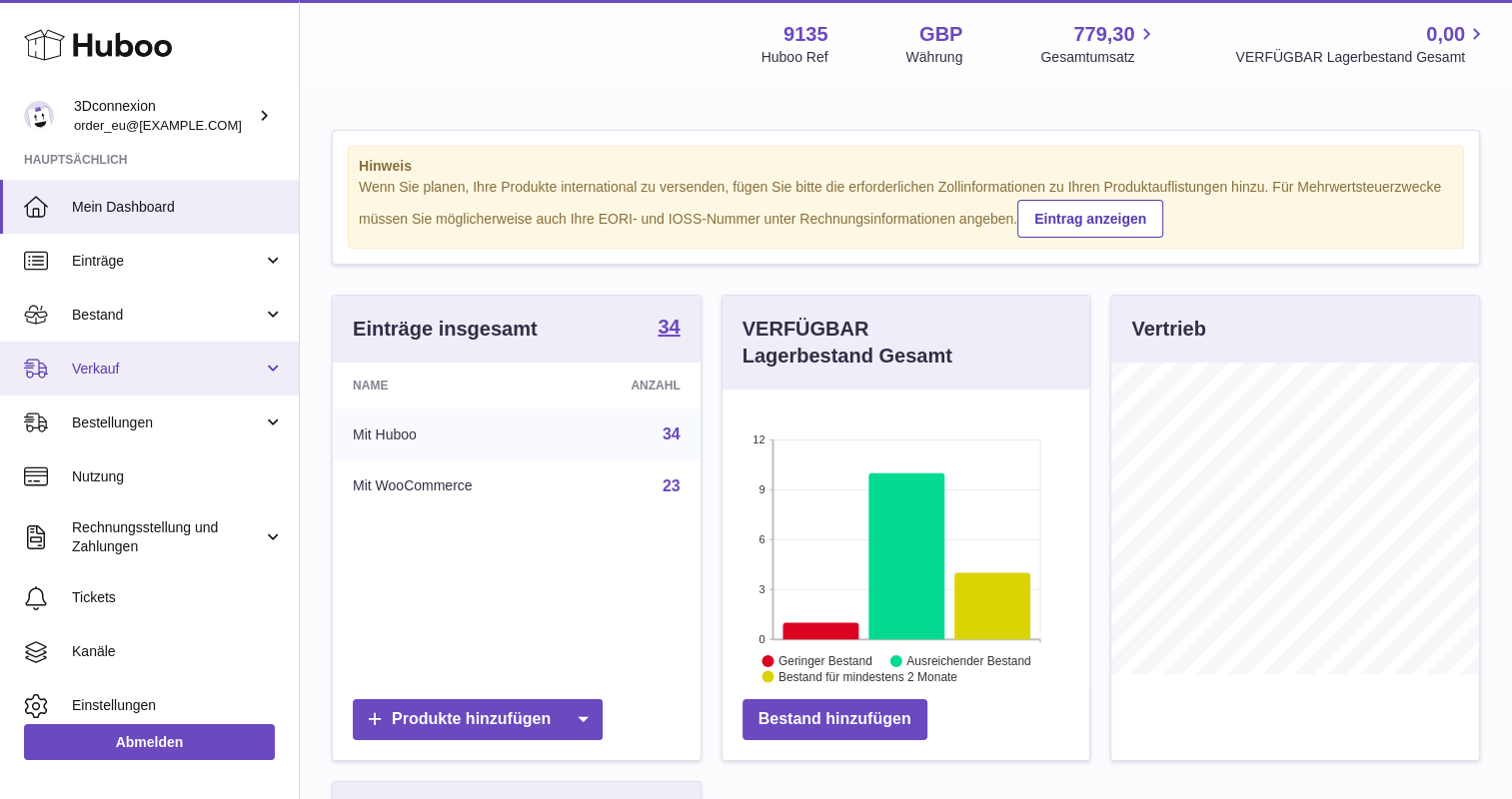 click on "Verkauf" at bounding box center [149, 369] 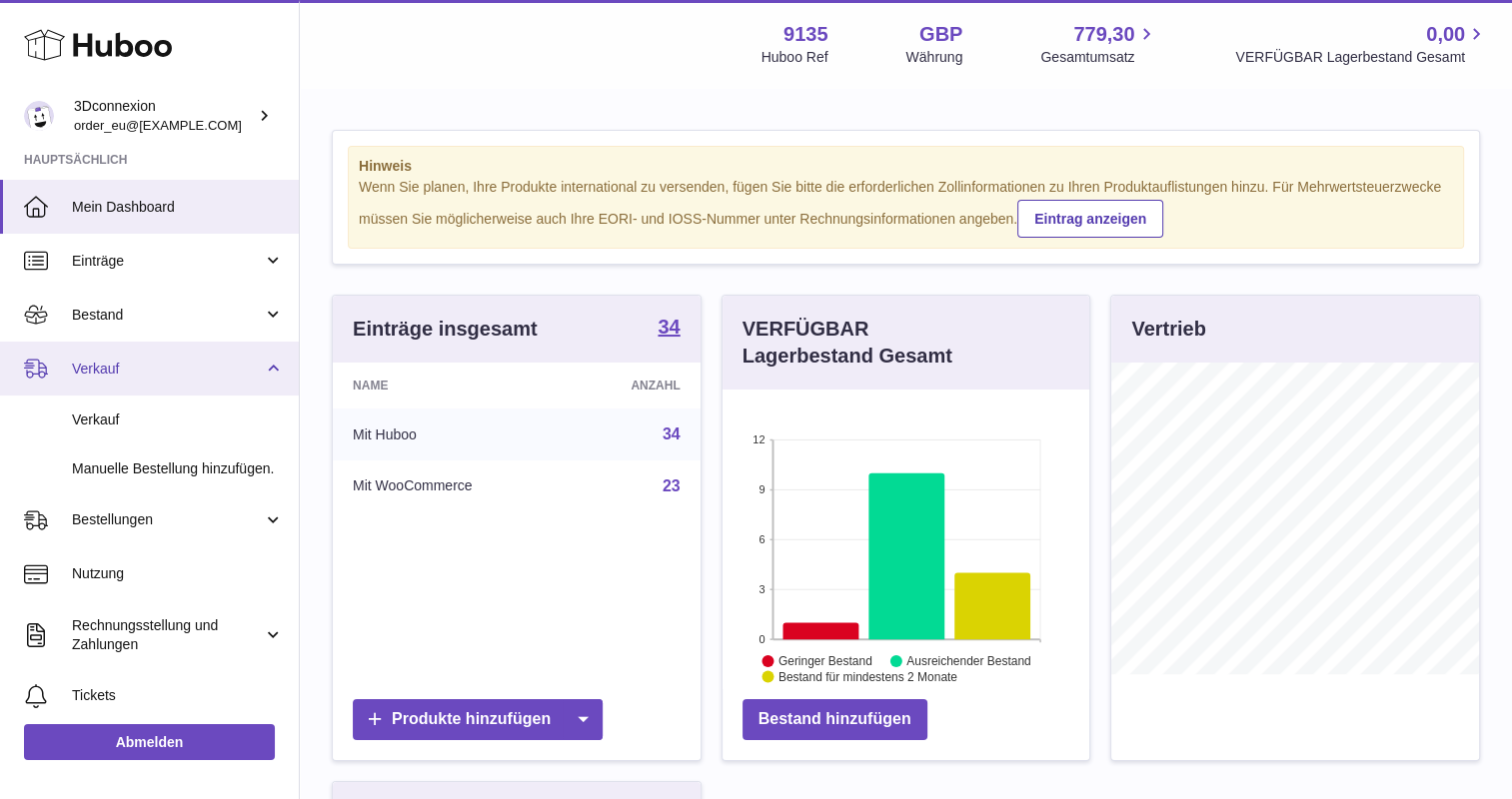 click on "Verkauf" at bounding box center [167, 369] 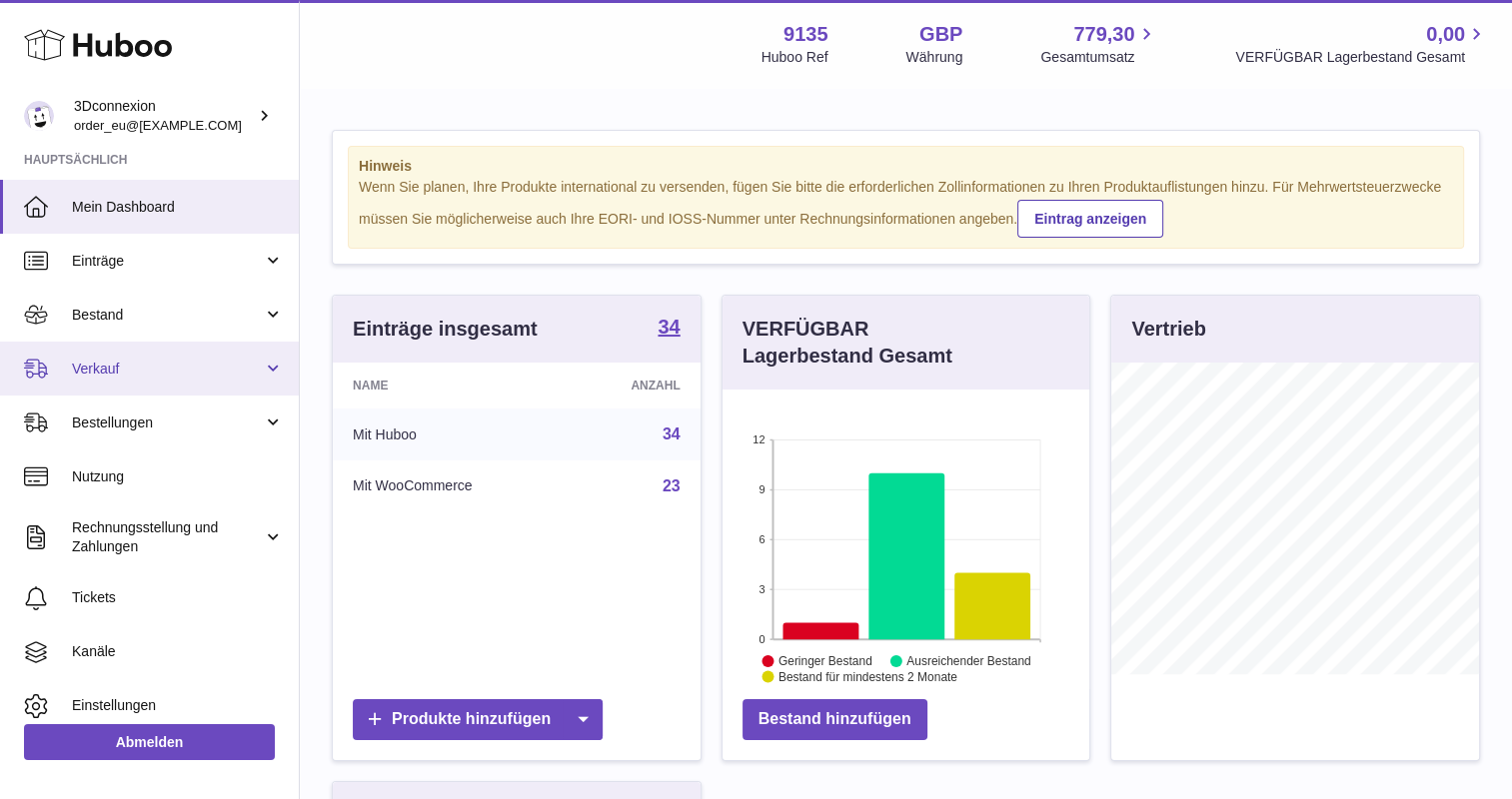click on "Verkauf" at bounding box center (167, 369) 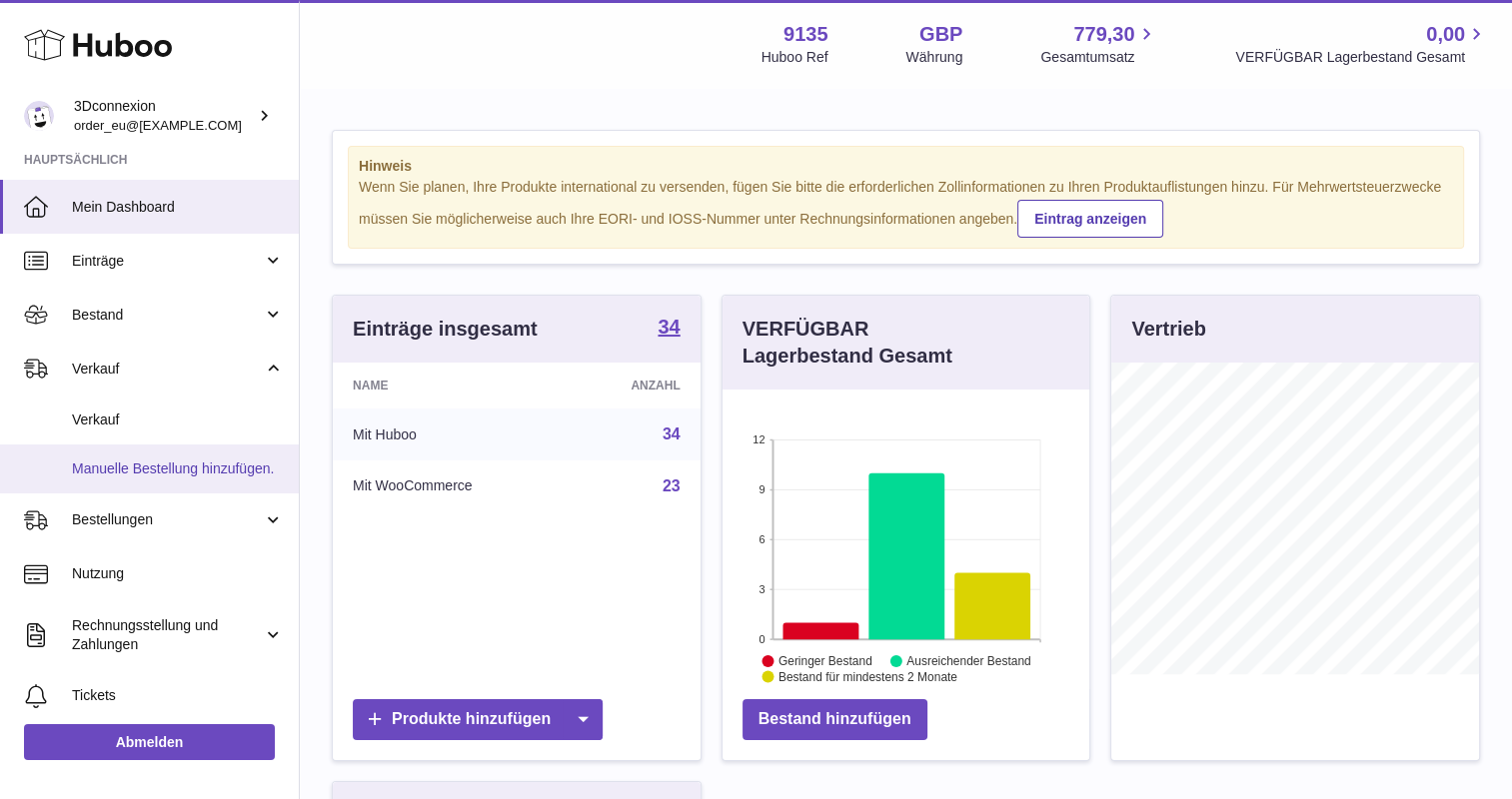 click on "Manuelle Bestellung hinzufügen." at bounding box center (149, 468) 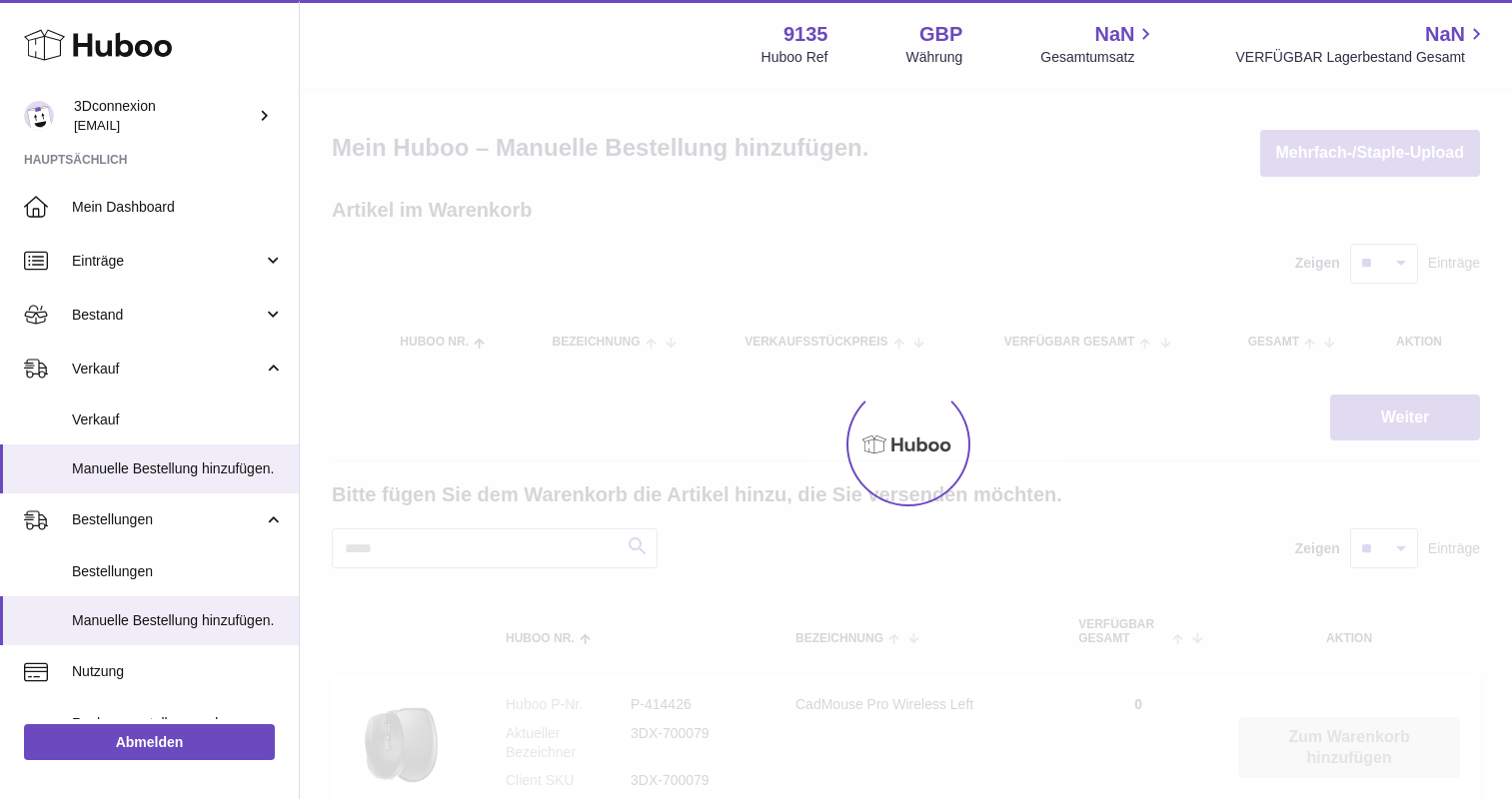 scroll, scrollTop: 0, scrollLeft: 0, axis: both 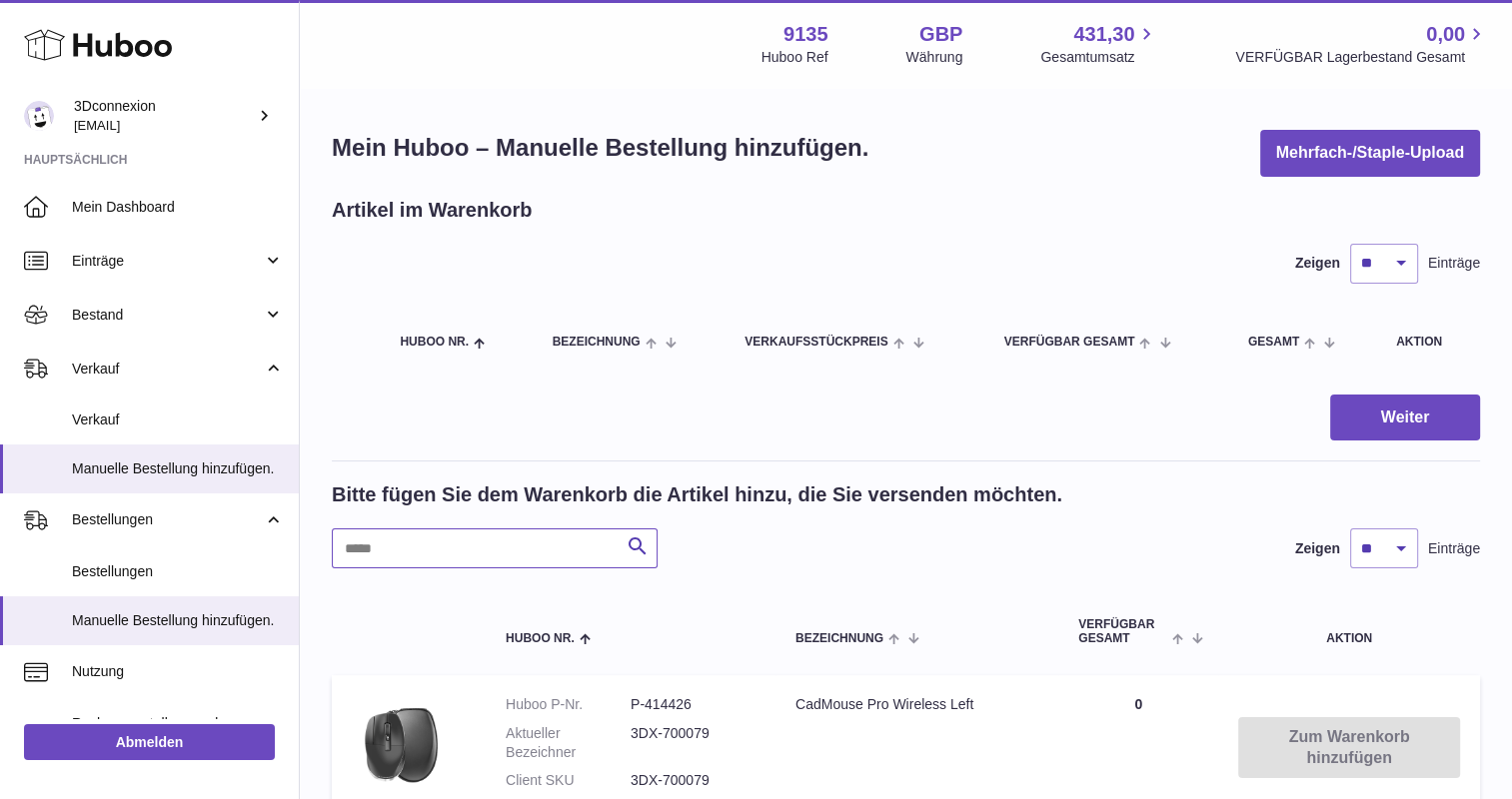 drag, startPoint x: 447, startPoint y: 552, endPoint x: 424, endPoint y: 530, distance: 31.827661 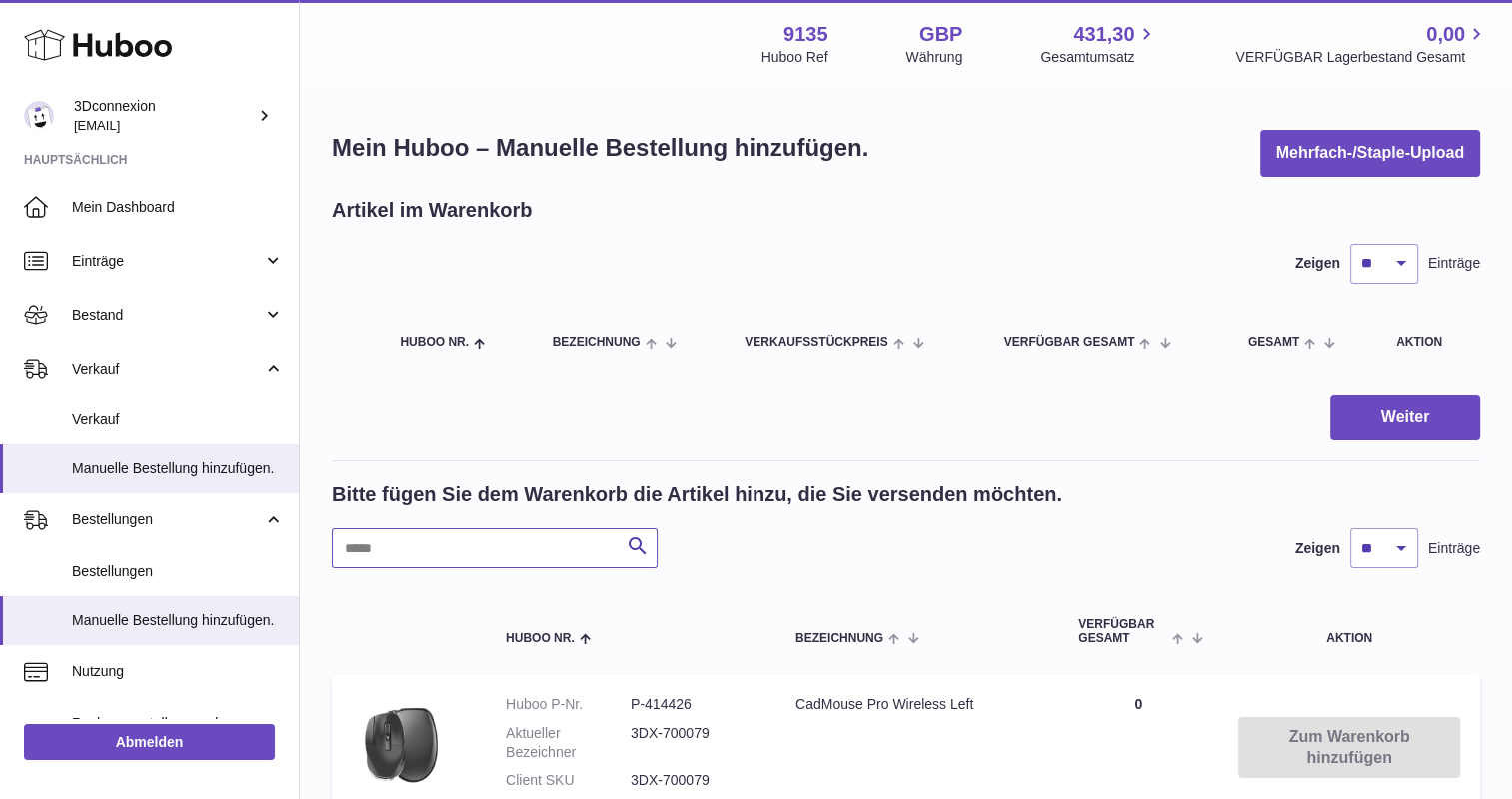 click at bounding box center (495, 548) 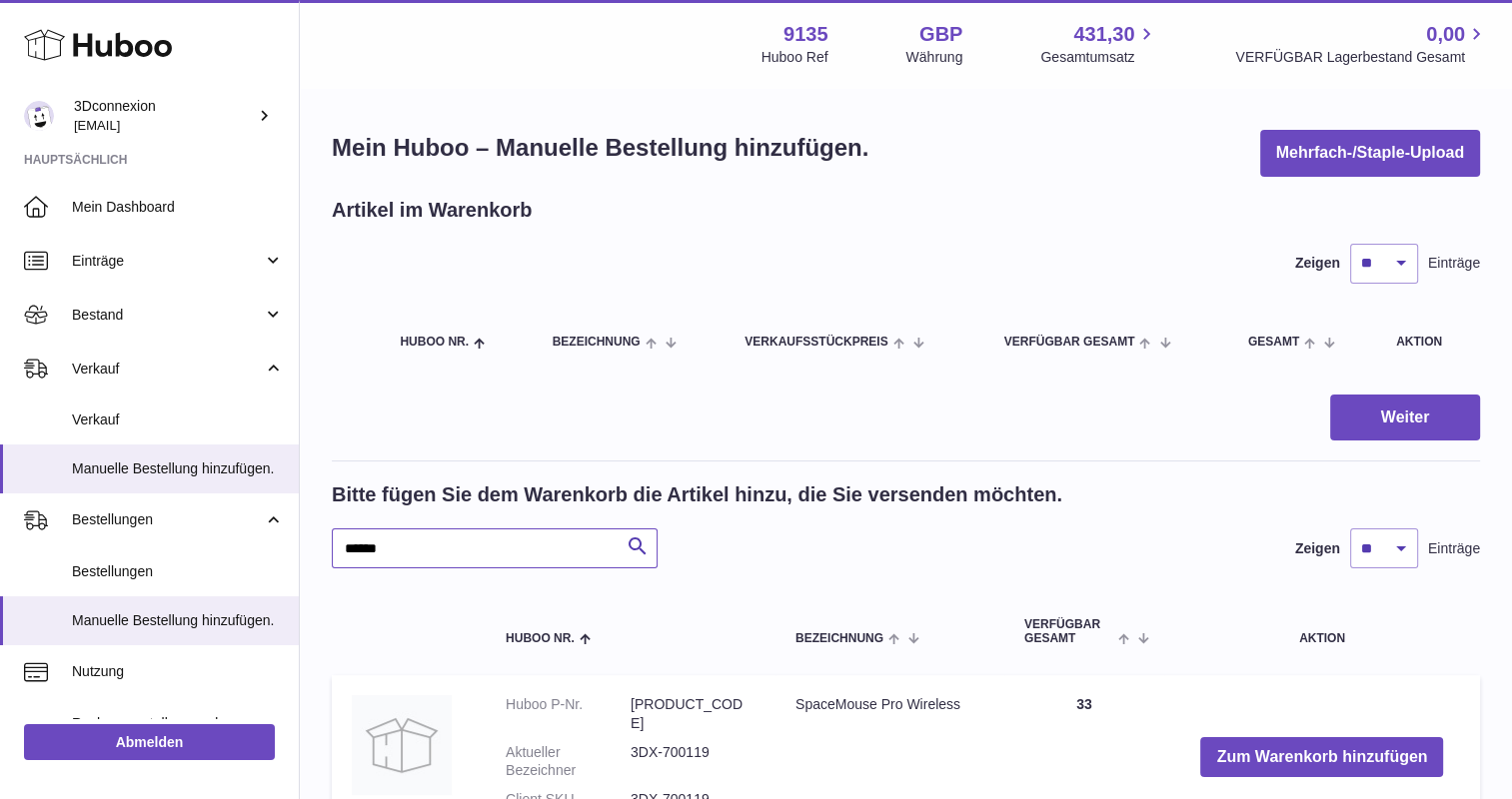 type on "******" 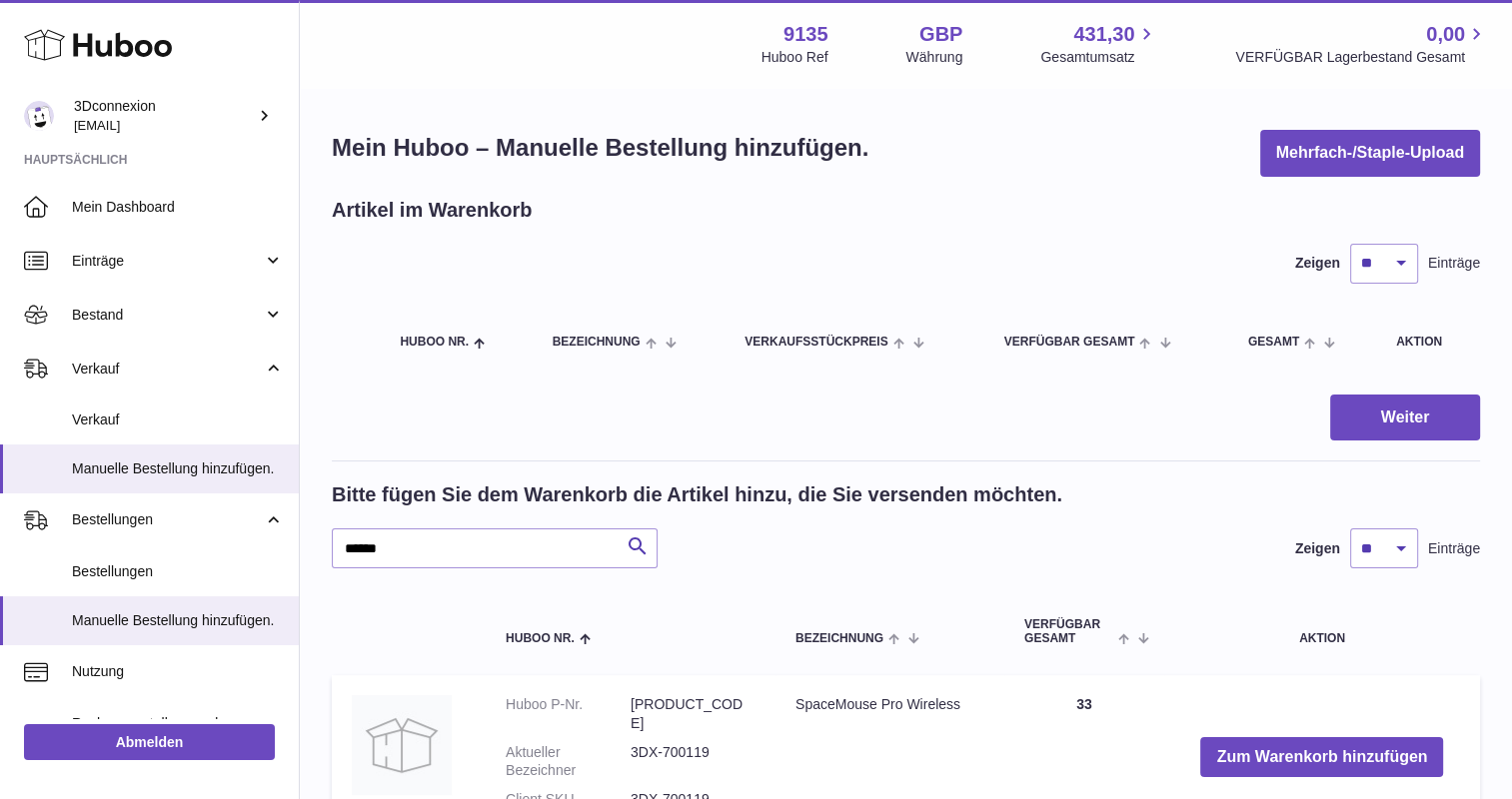 click on "Zum Warenkorb hinzufügen" at bounding box center [1322, 757] 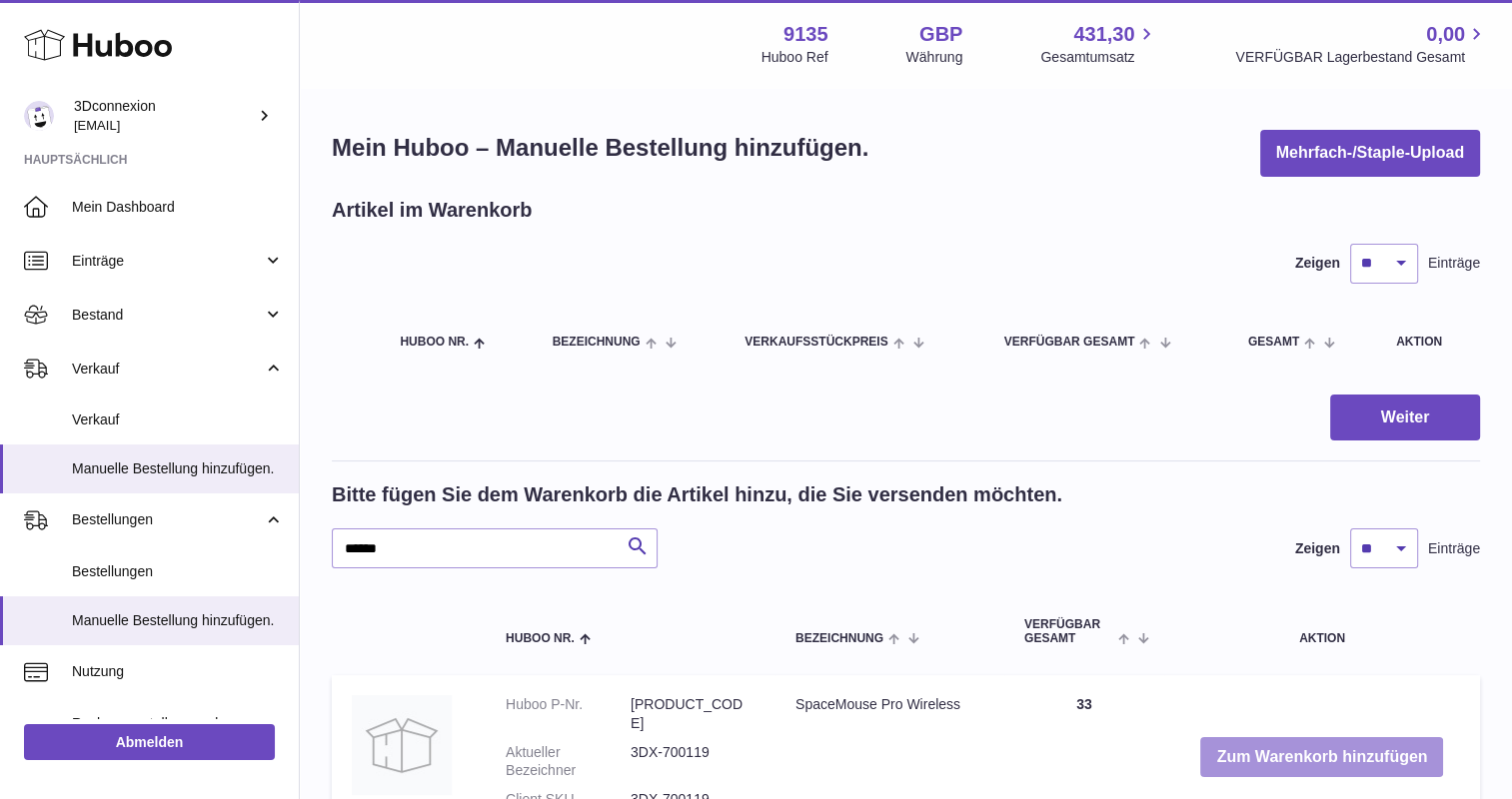 click on "Zum Warenkorb hinzufügen" at bounding box center (1321, 757) 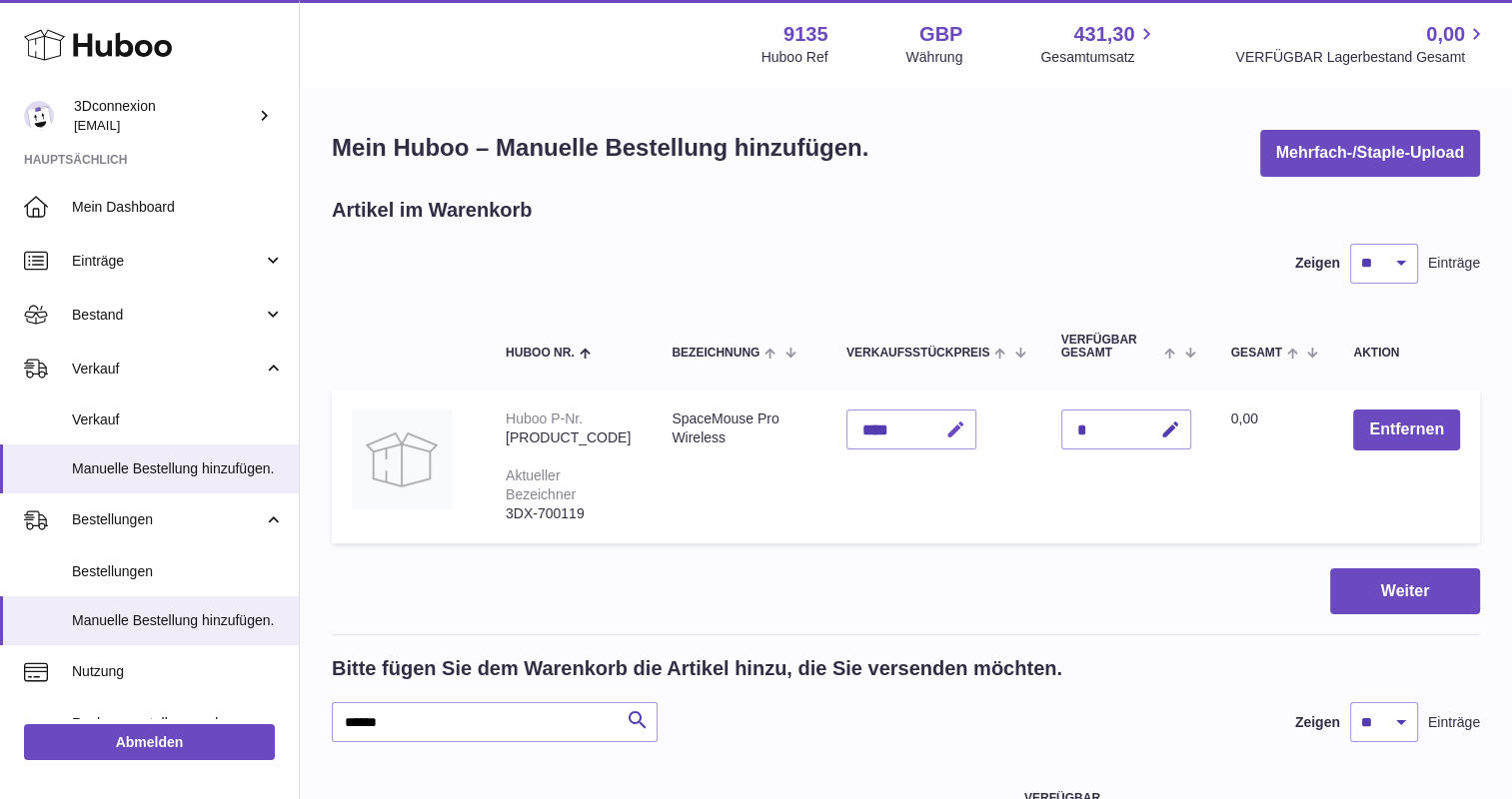 click at bounding box center (955, 429) 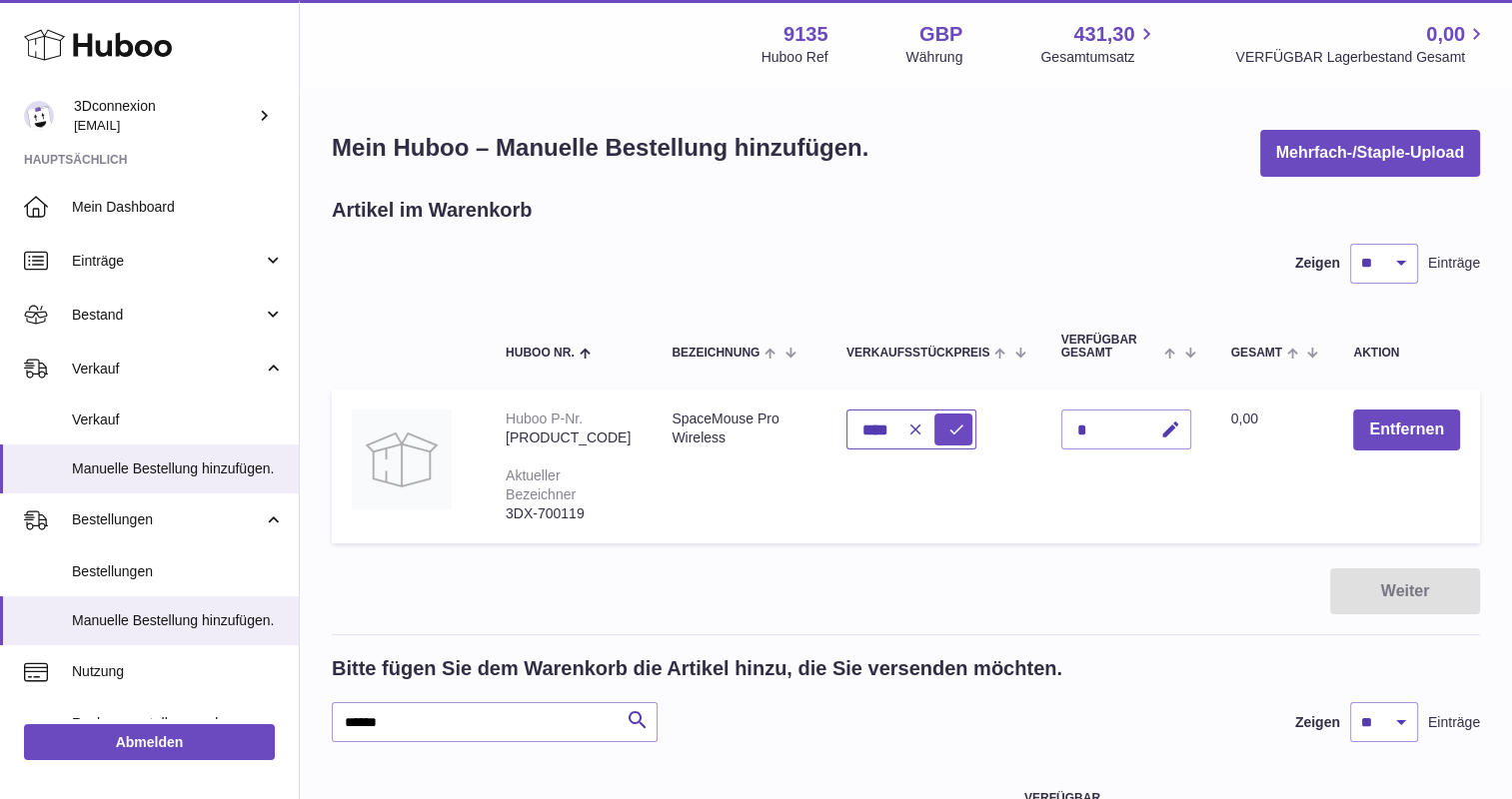 click on "****" at bounding box center (911, 429) 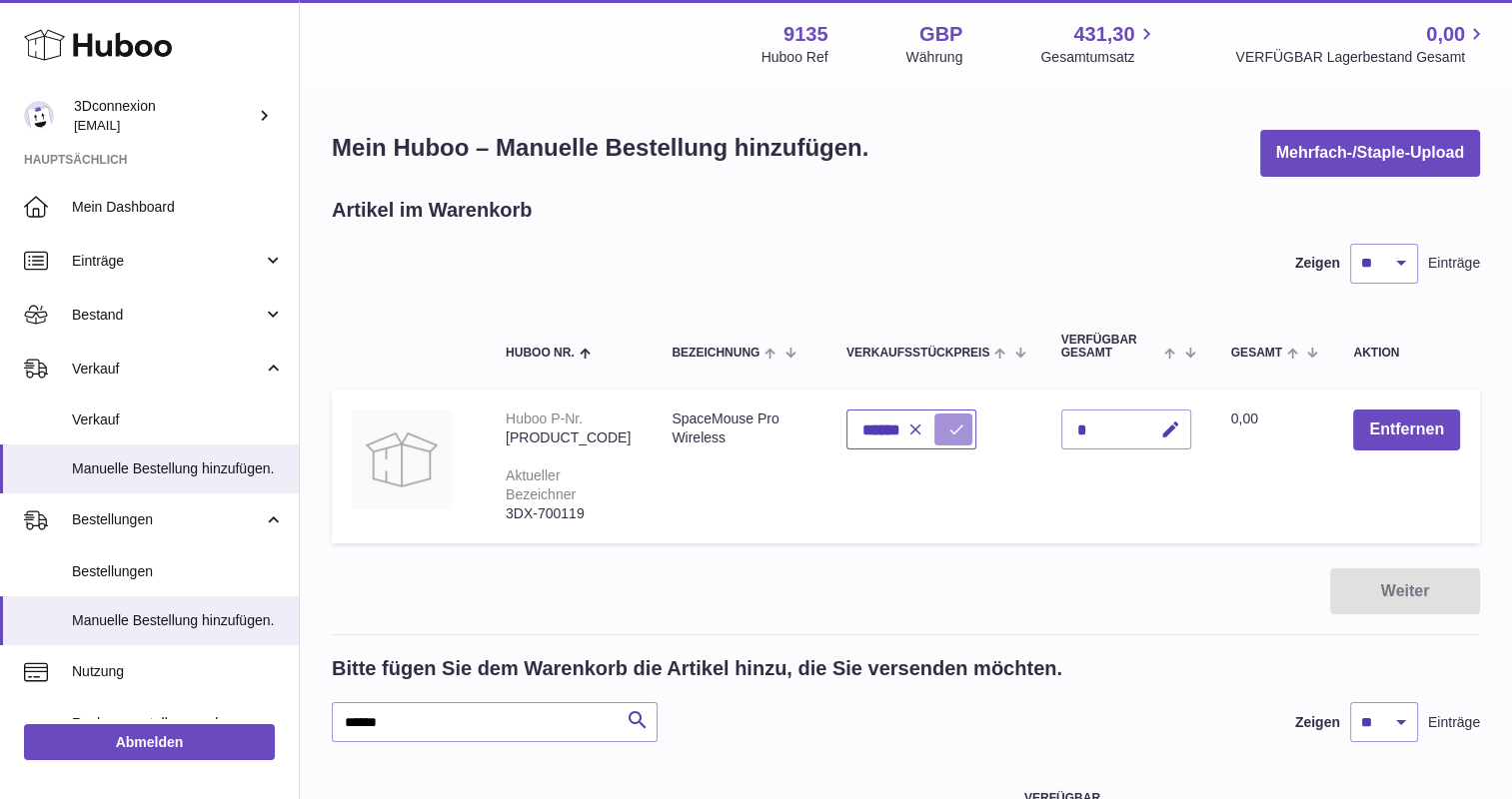 type on "******" 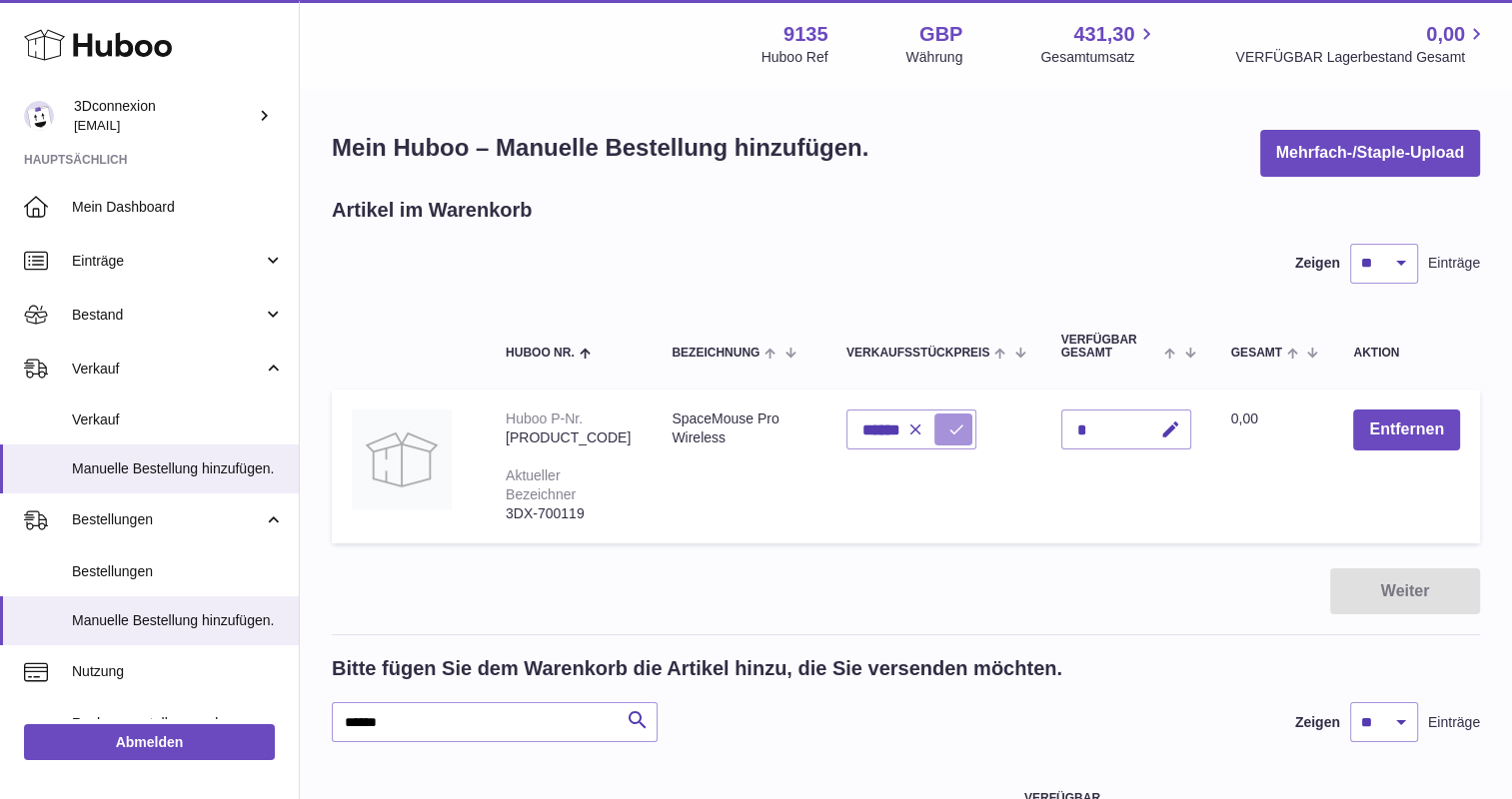 click at bounding box center (956, 429) 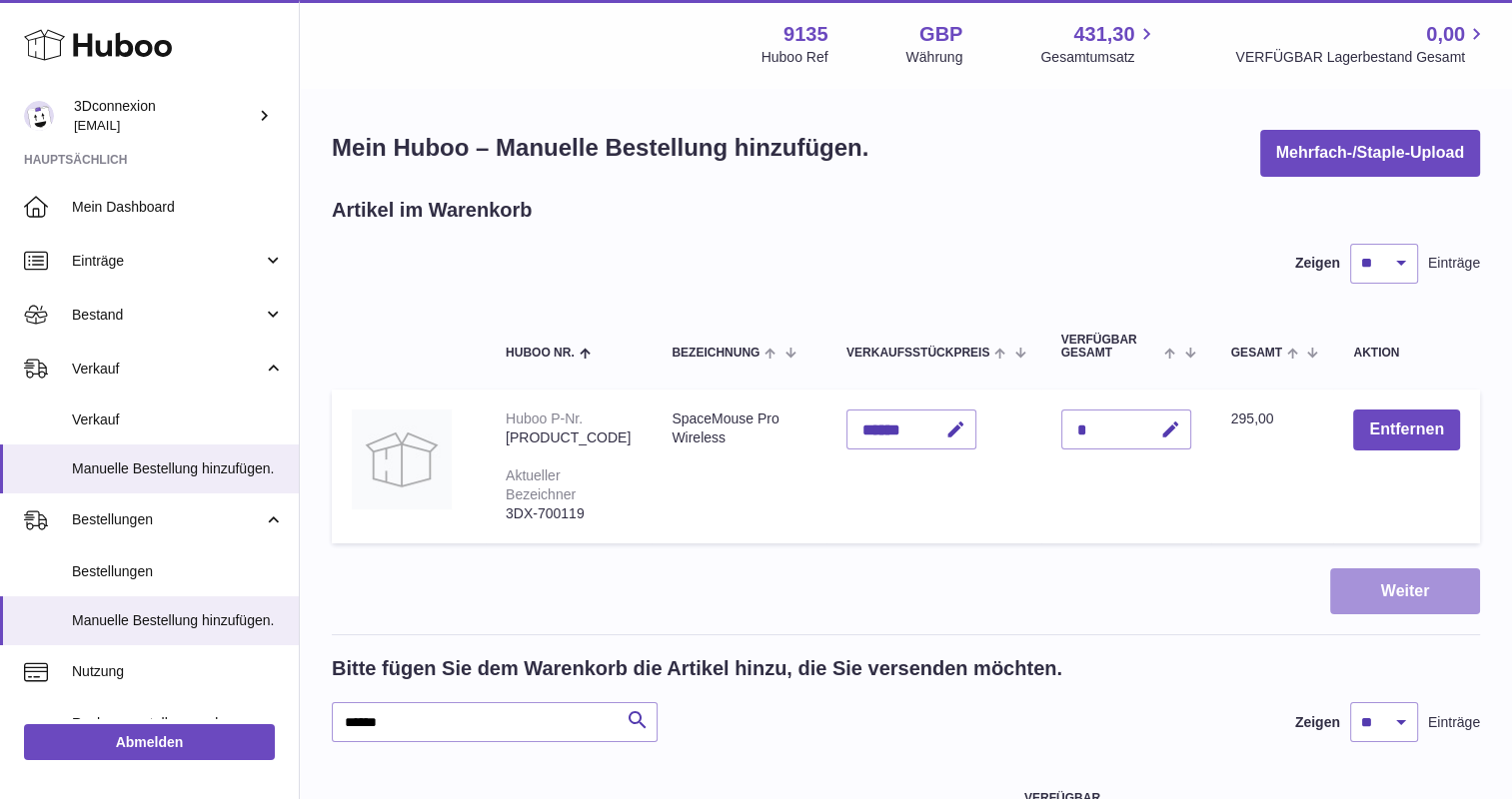 click on "Weiter" at bounding box center [1405, 591] 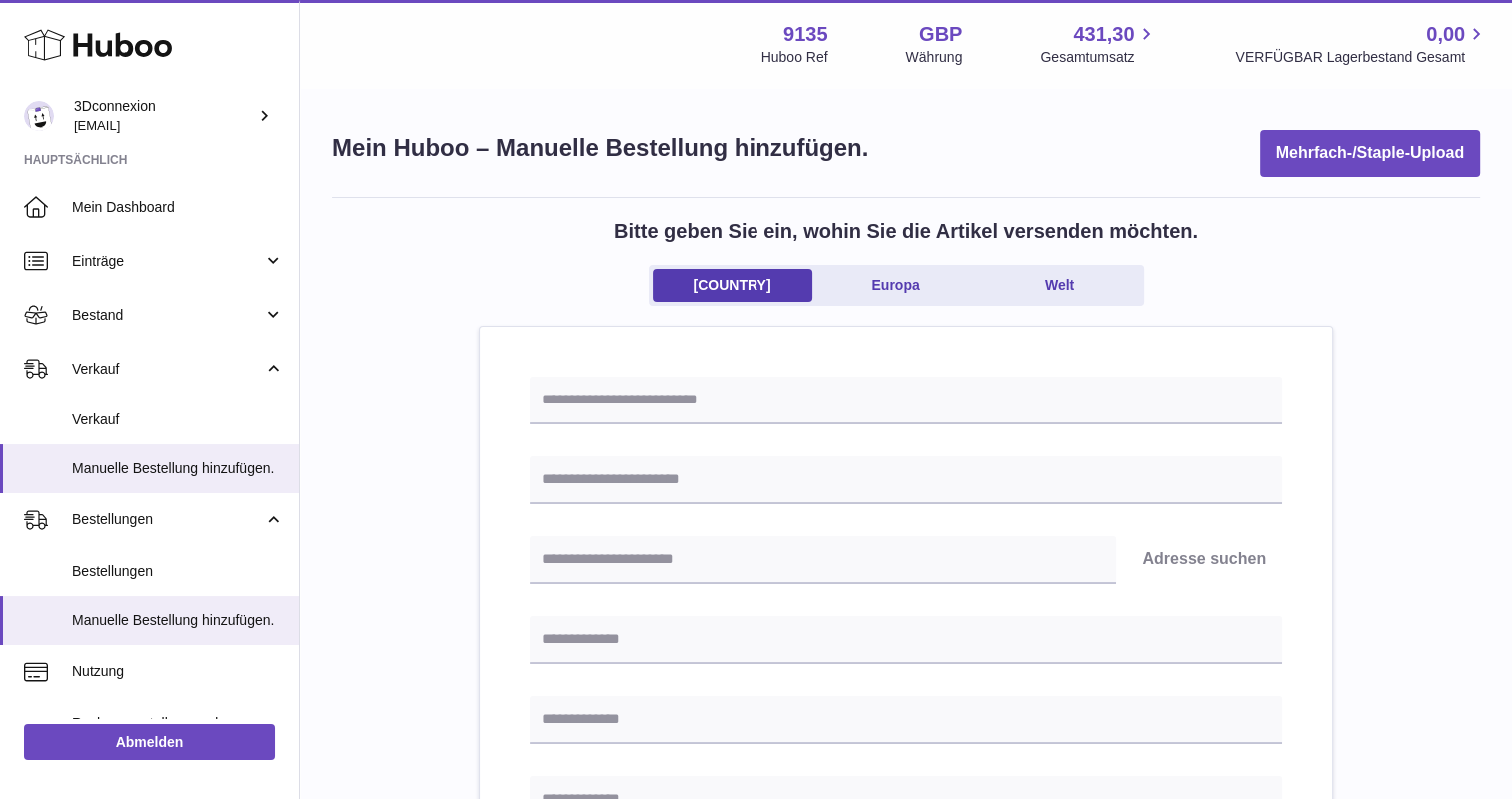 click on "Adresse suchen
Bitte geben Sie ein, wie Sie versenden möchten.             Loading...
Anfrage zur Erfüllung einer Bestellung, die direkt an ein anderes Unternehmen oder einen Einzelhändler geht und nicht direkt zum Endverbraucher. Für weitere fragen, bezüglich Kosten, Zeitplan und Arbeitsabwicklung, bitte setzen Sie sich mit unserer Kundendienstabteilung in Verbindung, bevor Sie fortfahren.
Wahlweise zusätzliche Felder             Loading...       Dies erscheint auf dem Lieferschein. z. B. 'Bitte kontaktieren Sie uns über Amazon'.
B2C
Loading..." at bounding box center [905, 921] 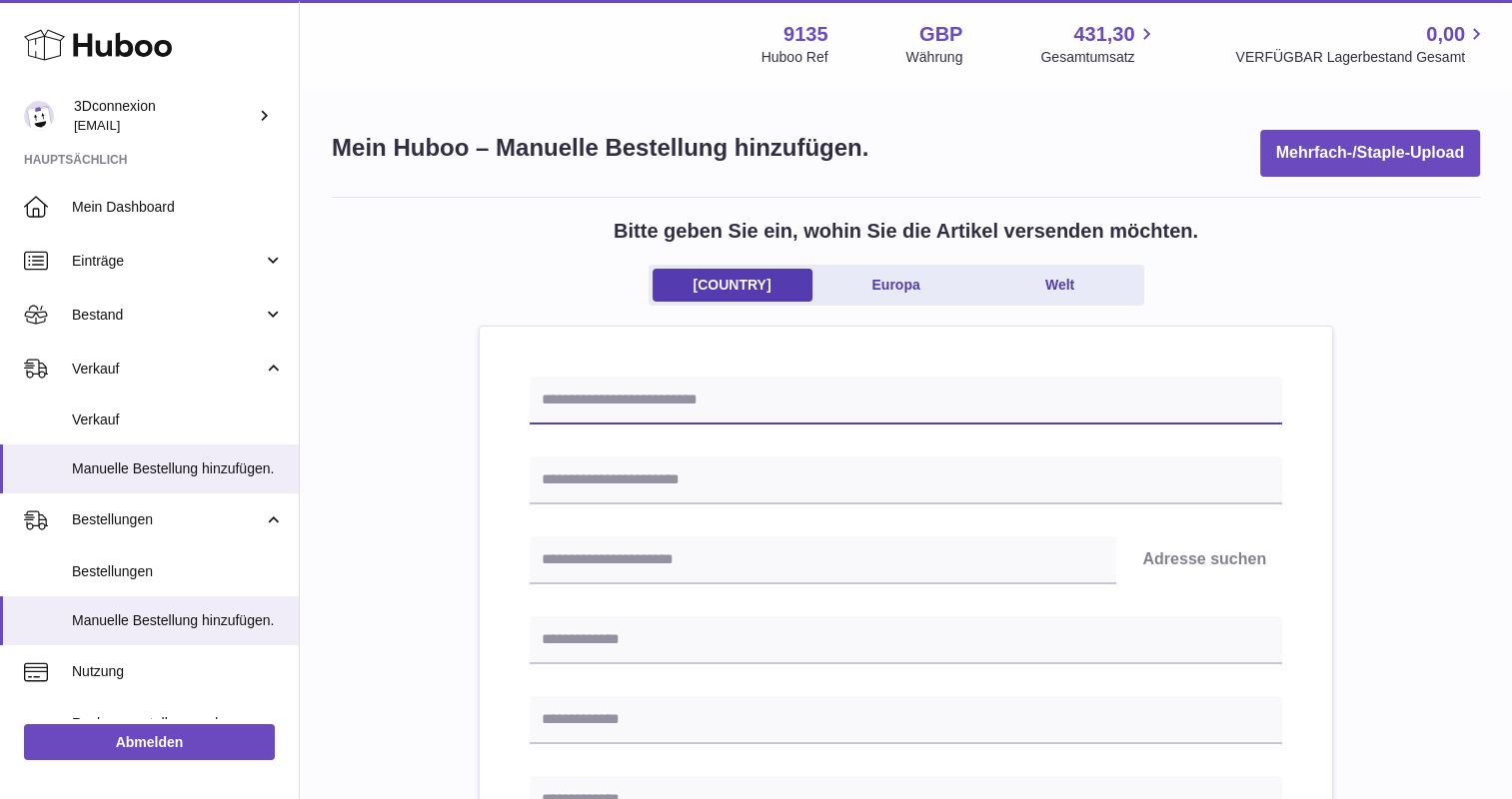 click at bounding box center [905, 400] 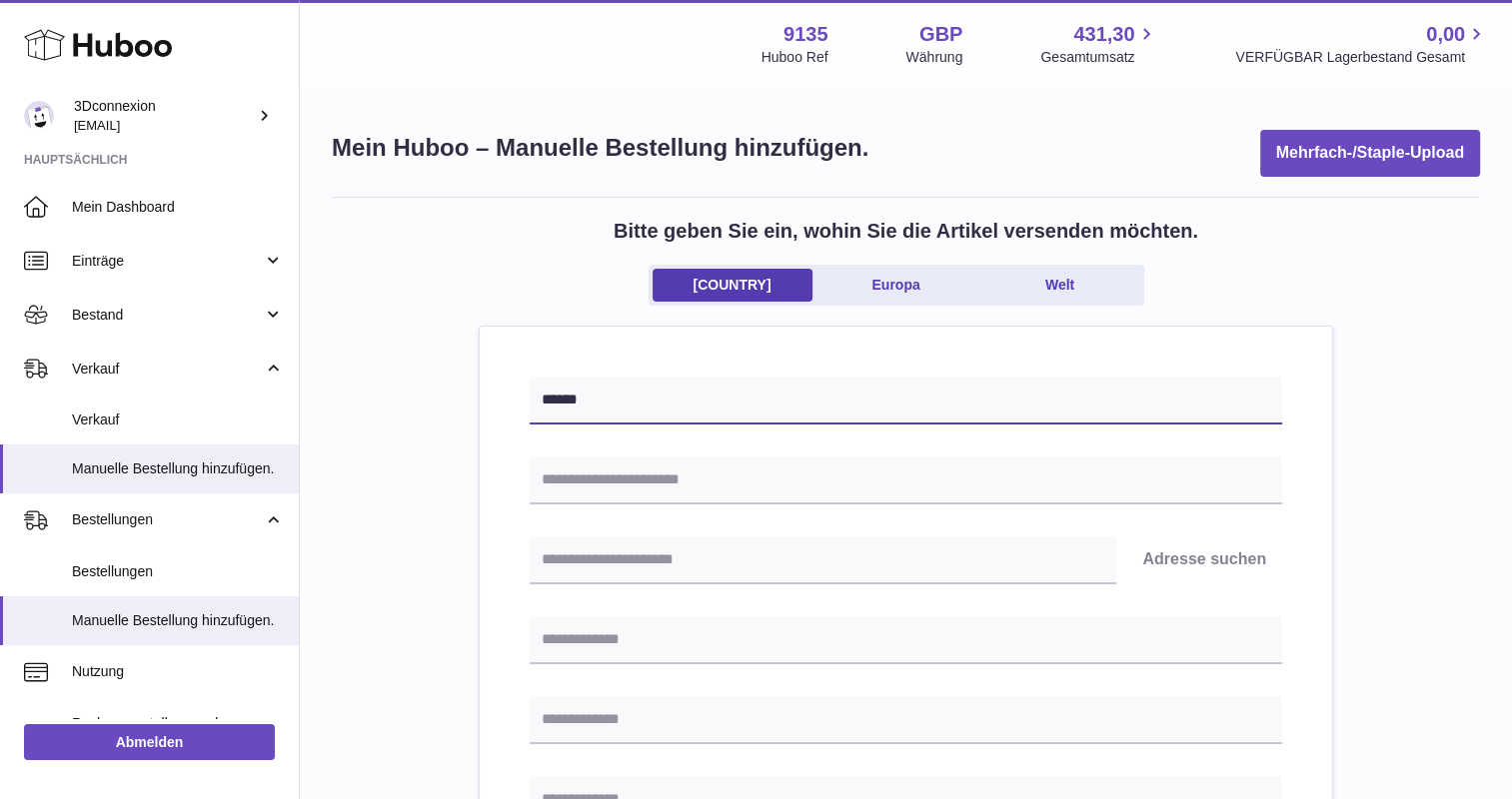 type on "******" 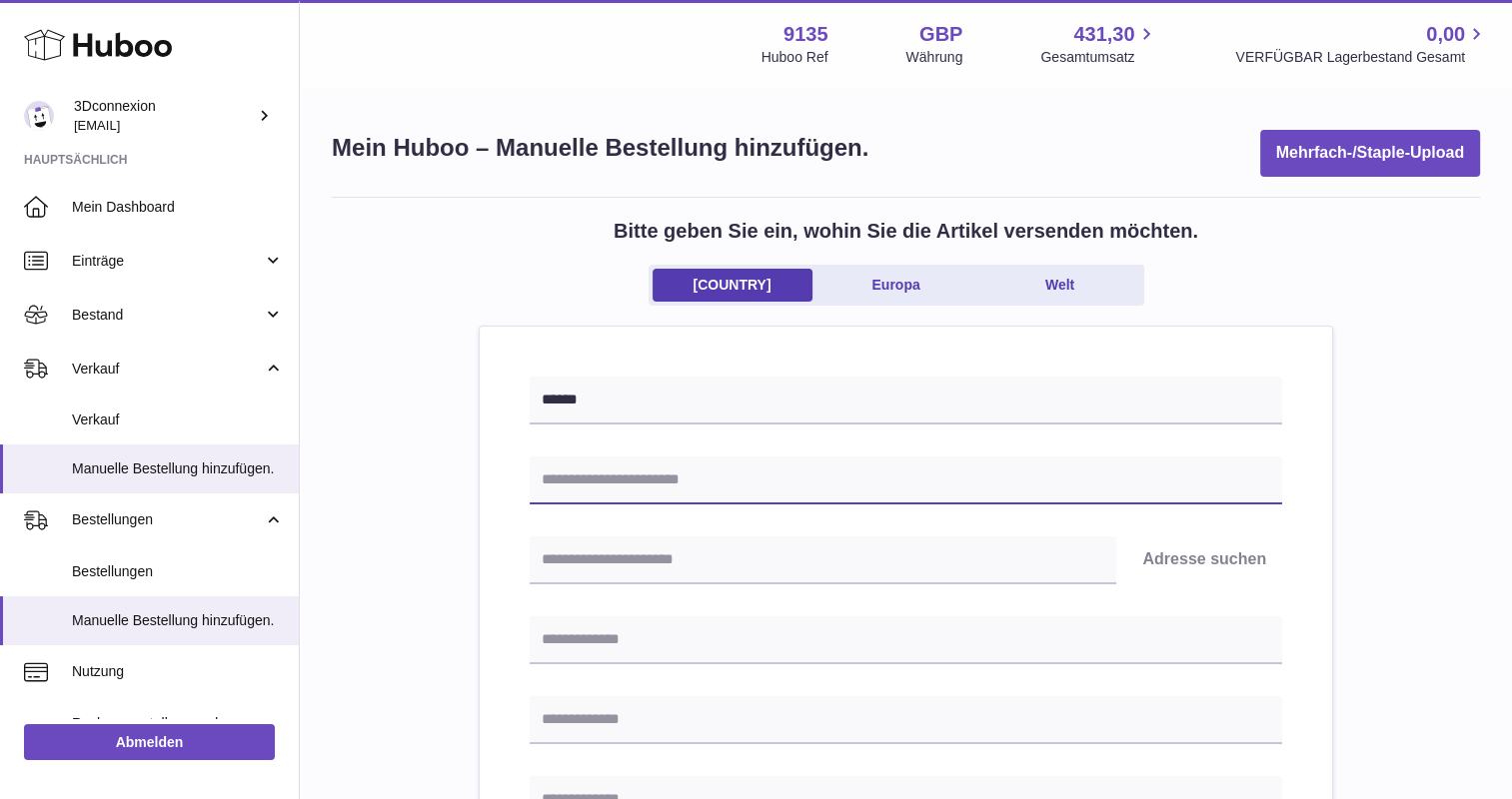 click at bounding box center [905, 480] 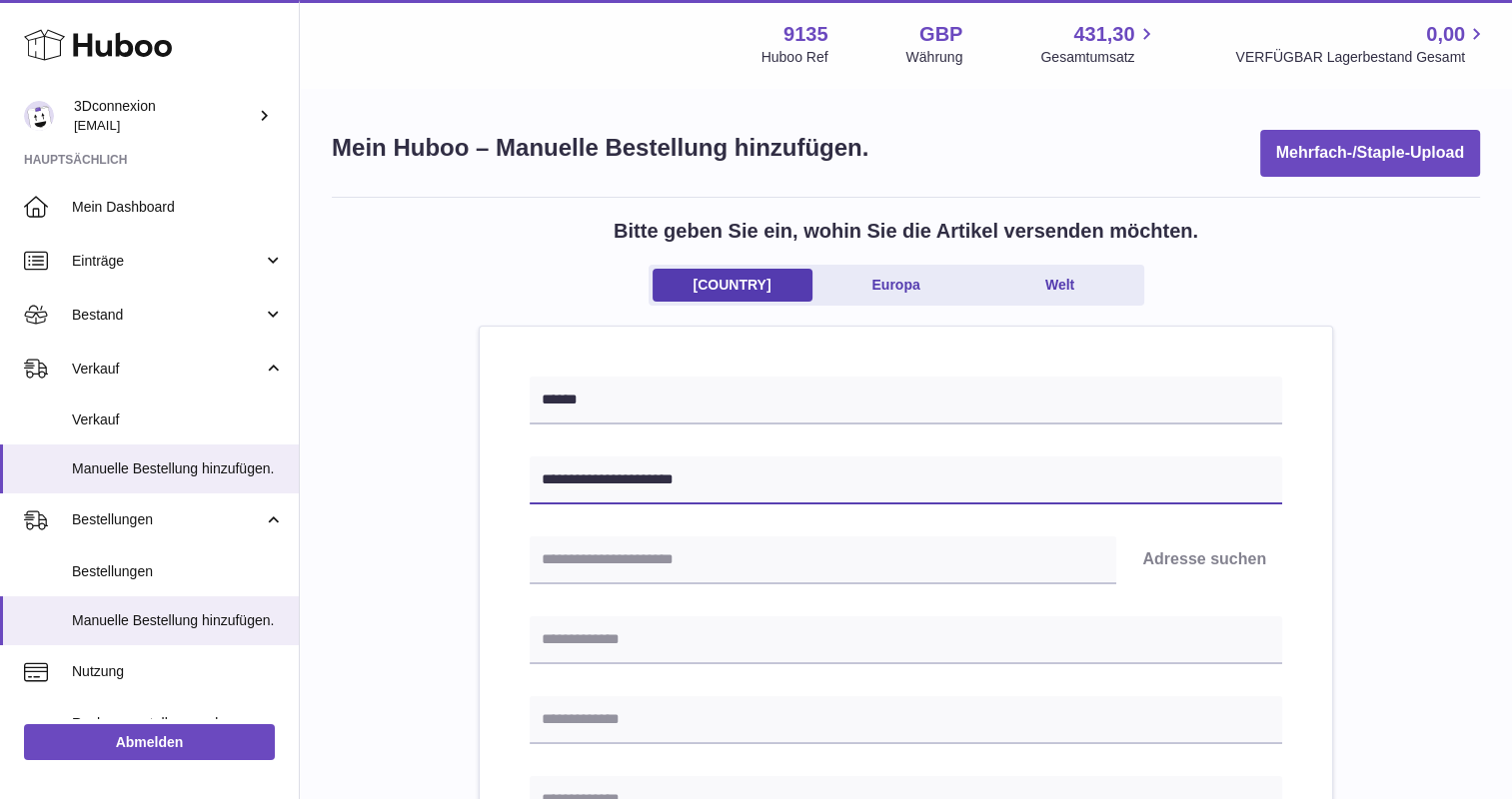 type on "**********" 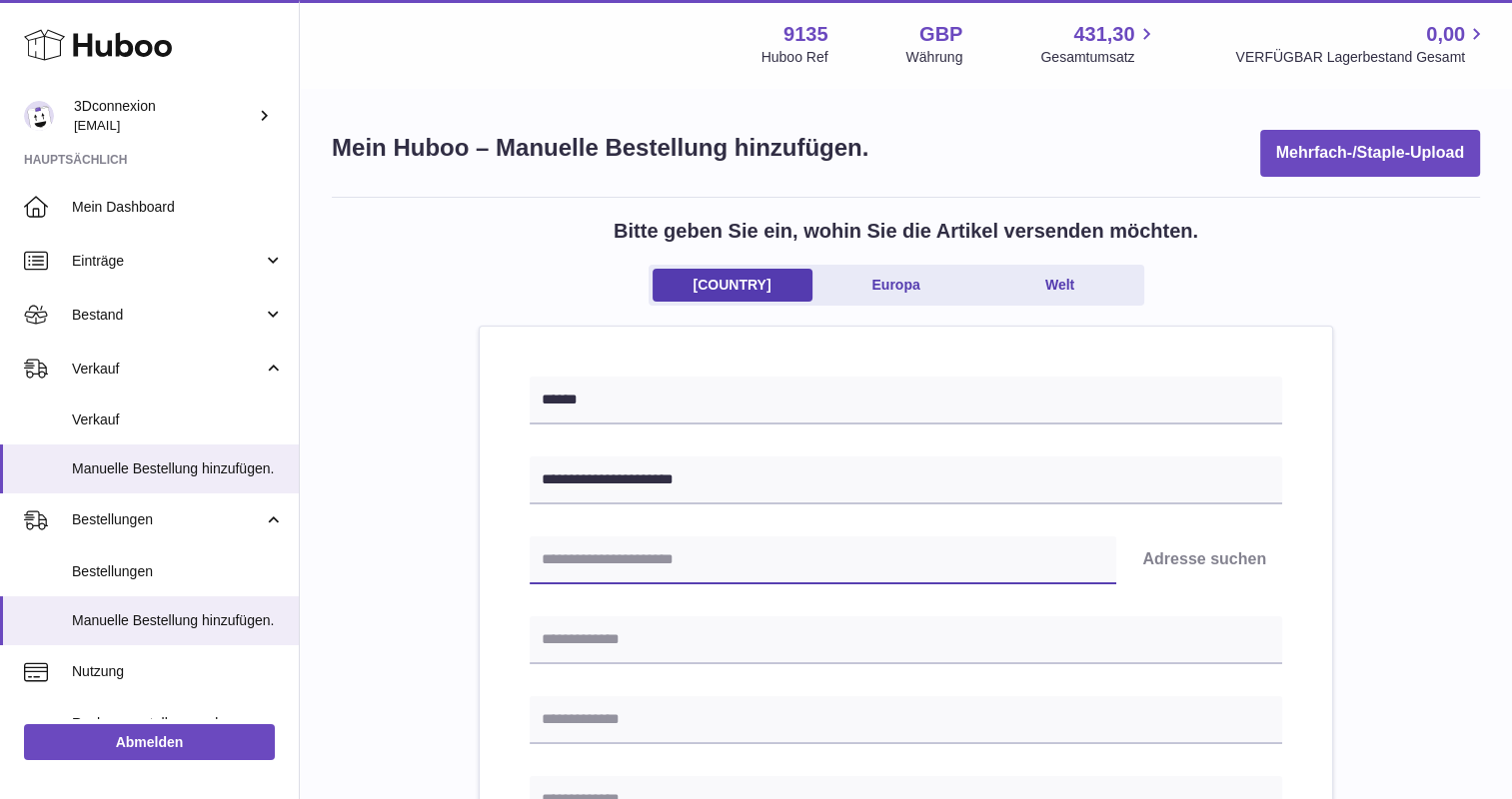 click at bounding box center [822, 560] 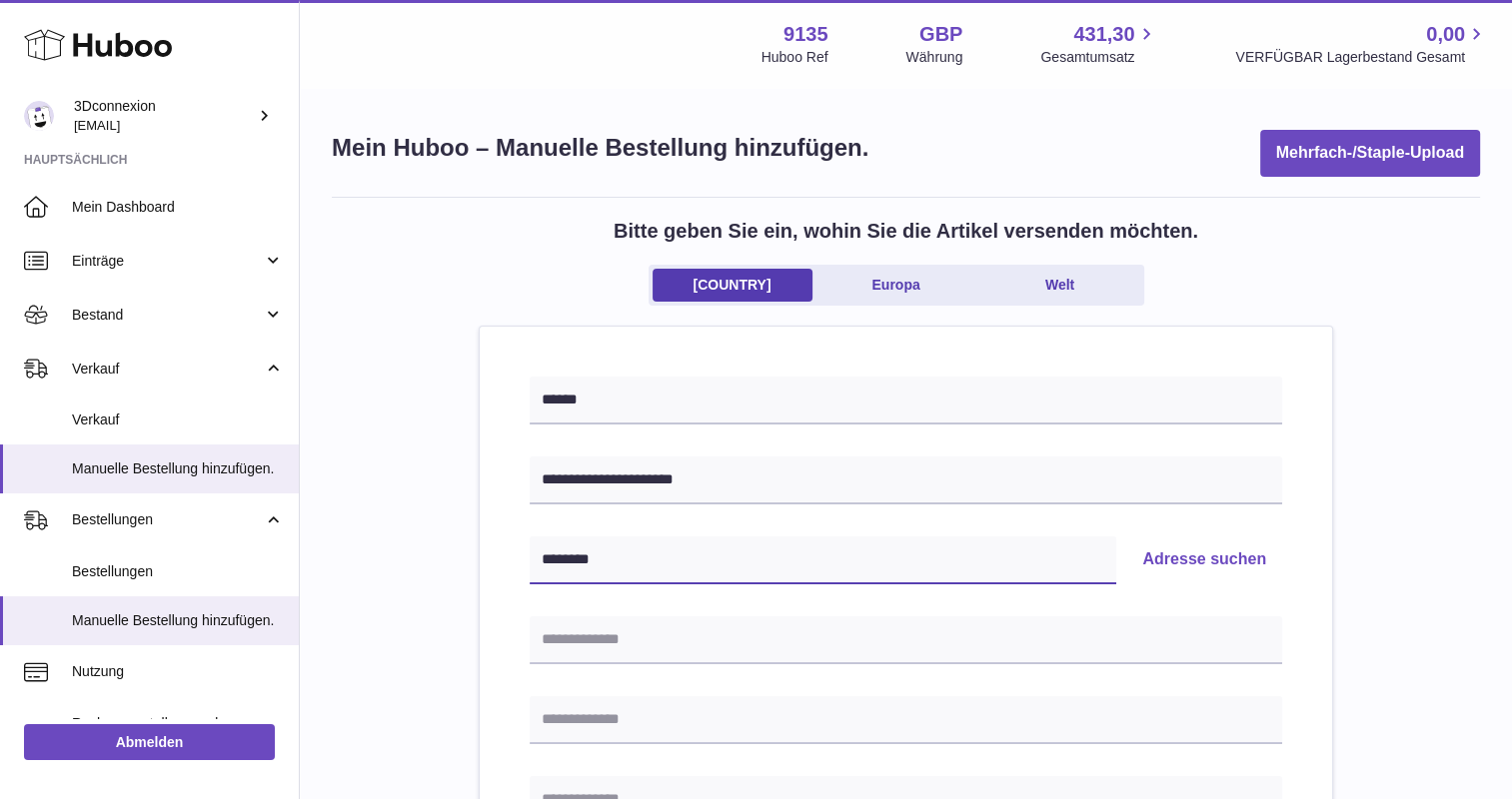 type on "********" 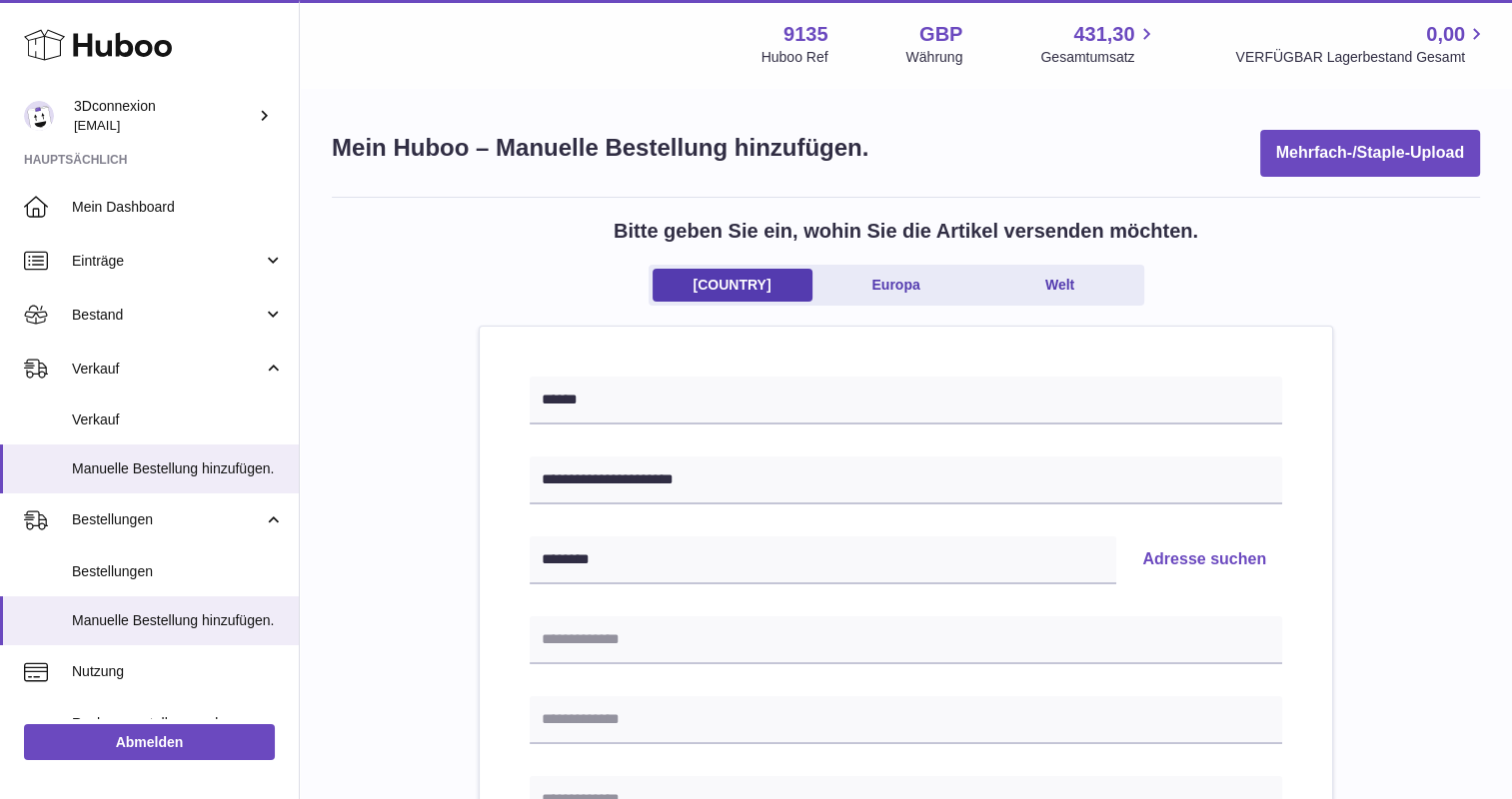 click on "Adresse suchen" at bounding box center (1204, 560) 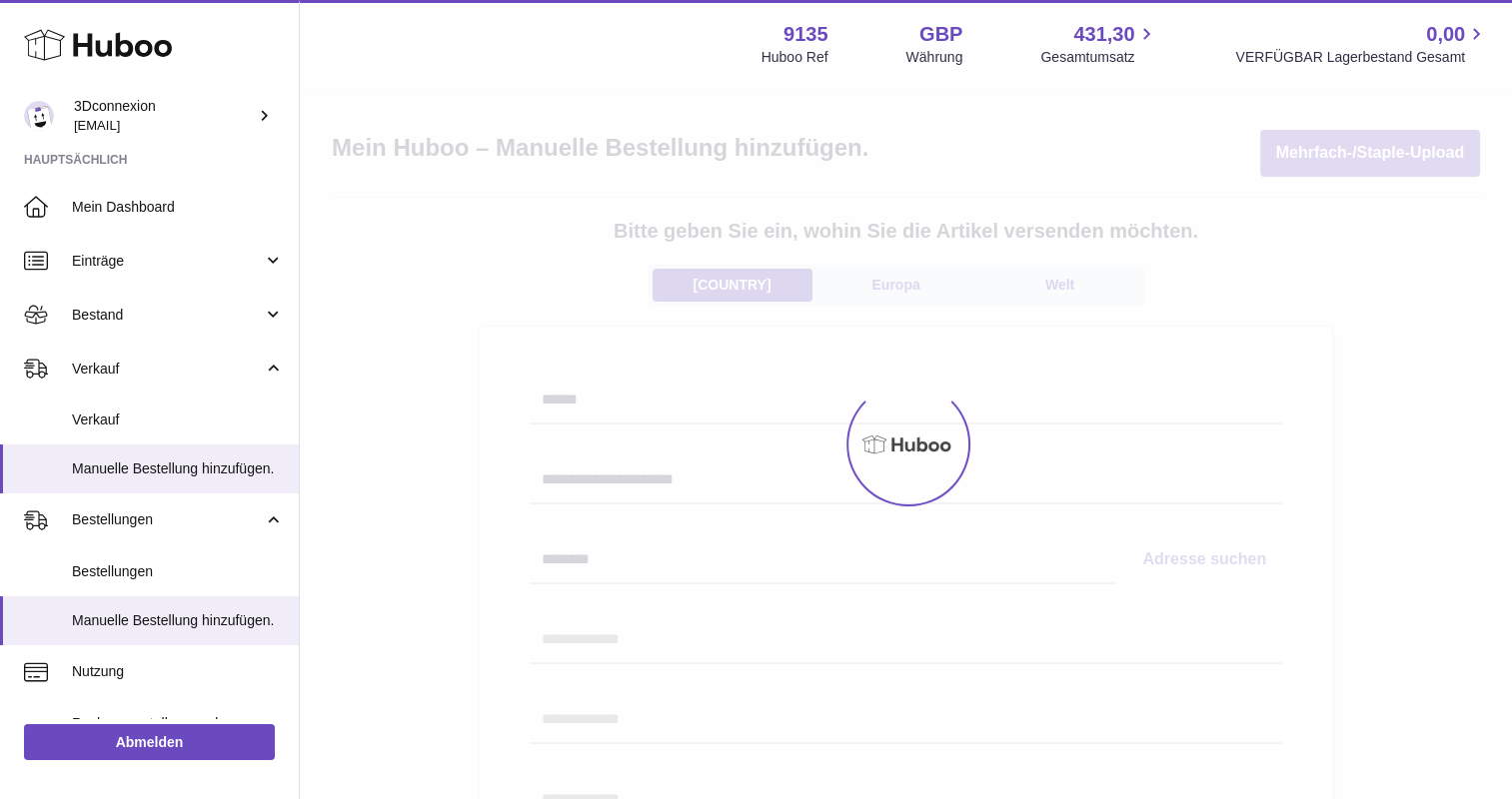 select 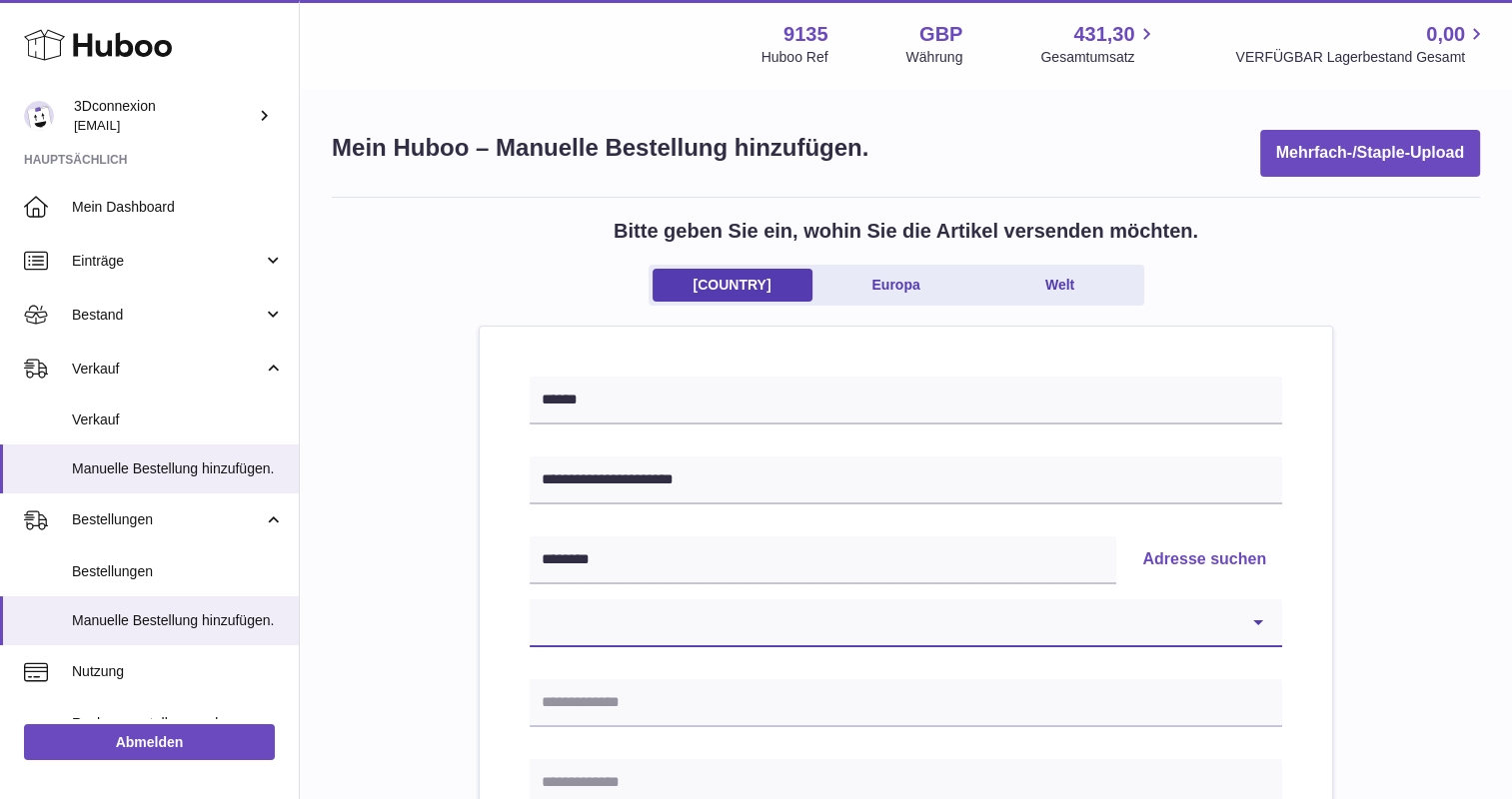 click on "**********" at bounding box center (905, 623) 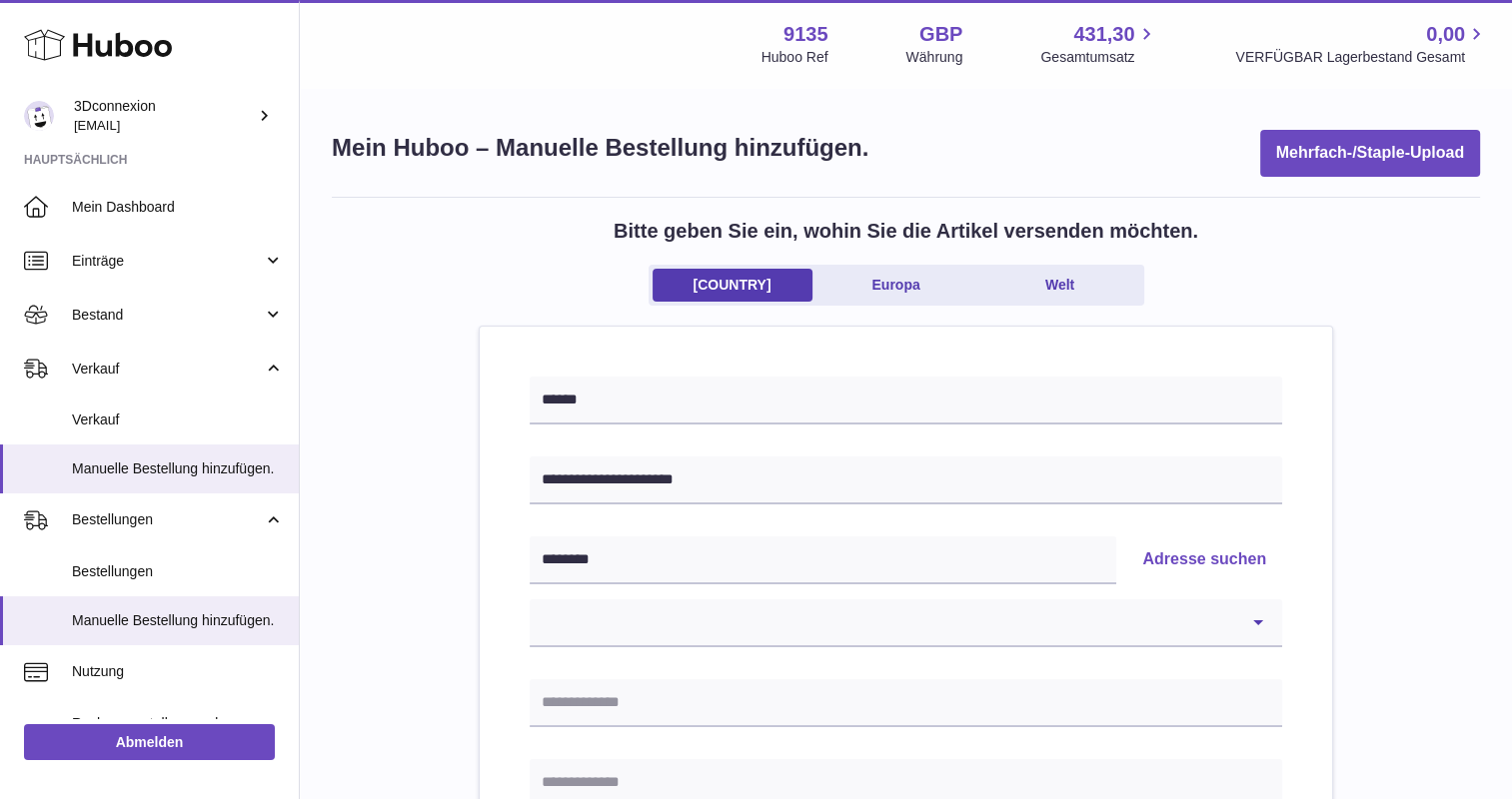 click on "**********" at bounding box center (905, 953) 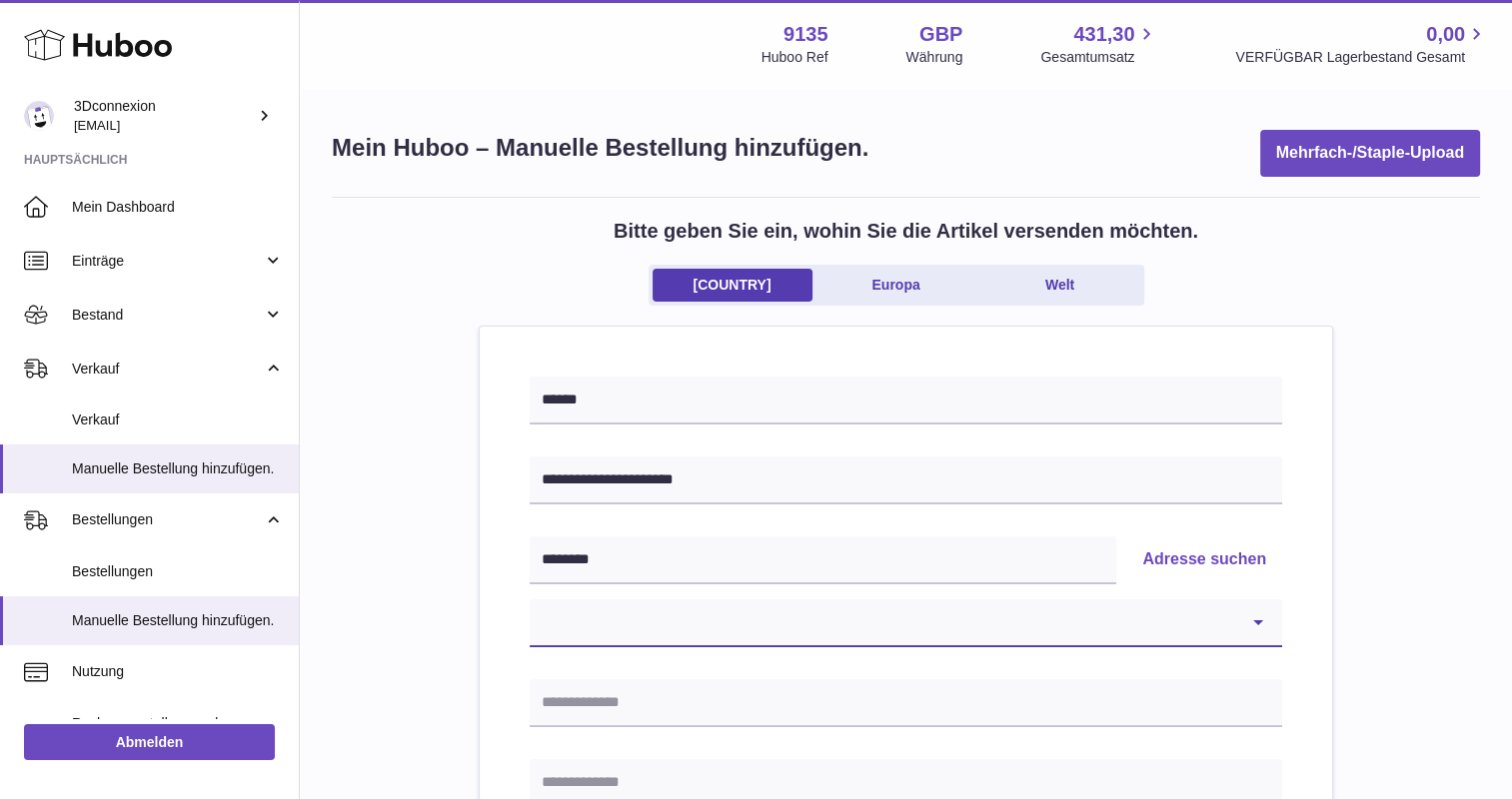 click on "**********" at bounding box center [905, 623] 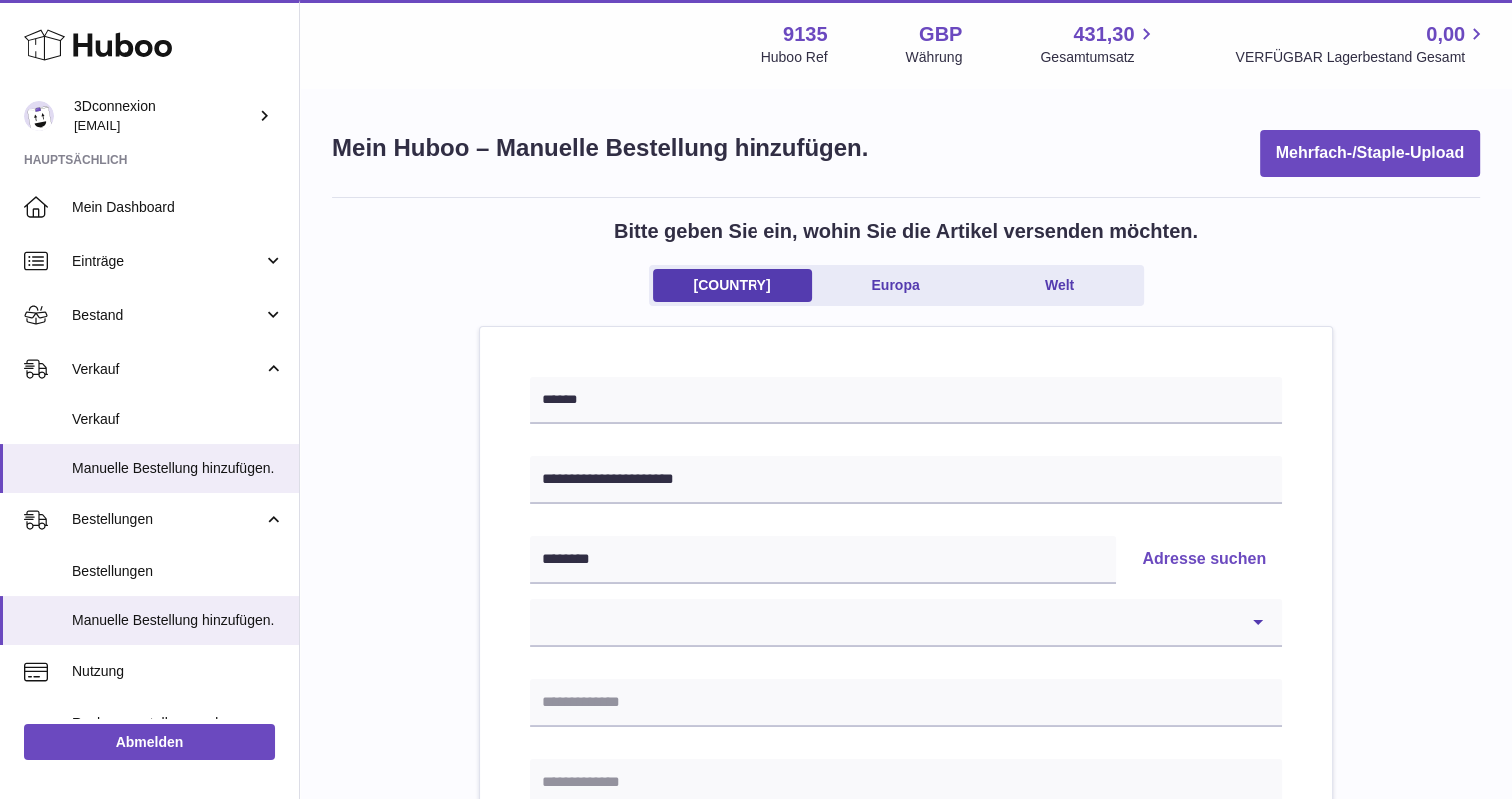 click on "**********" at bounding box center [905, 924] 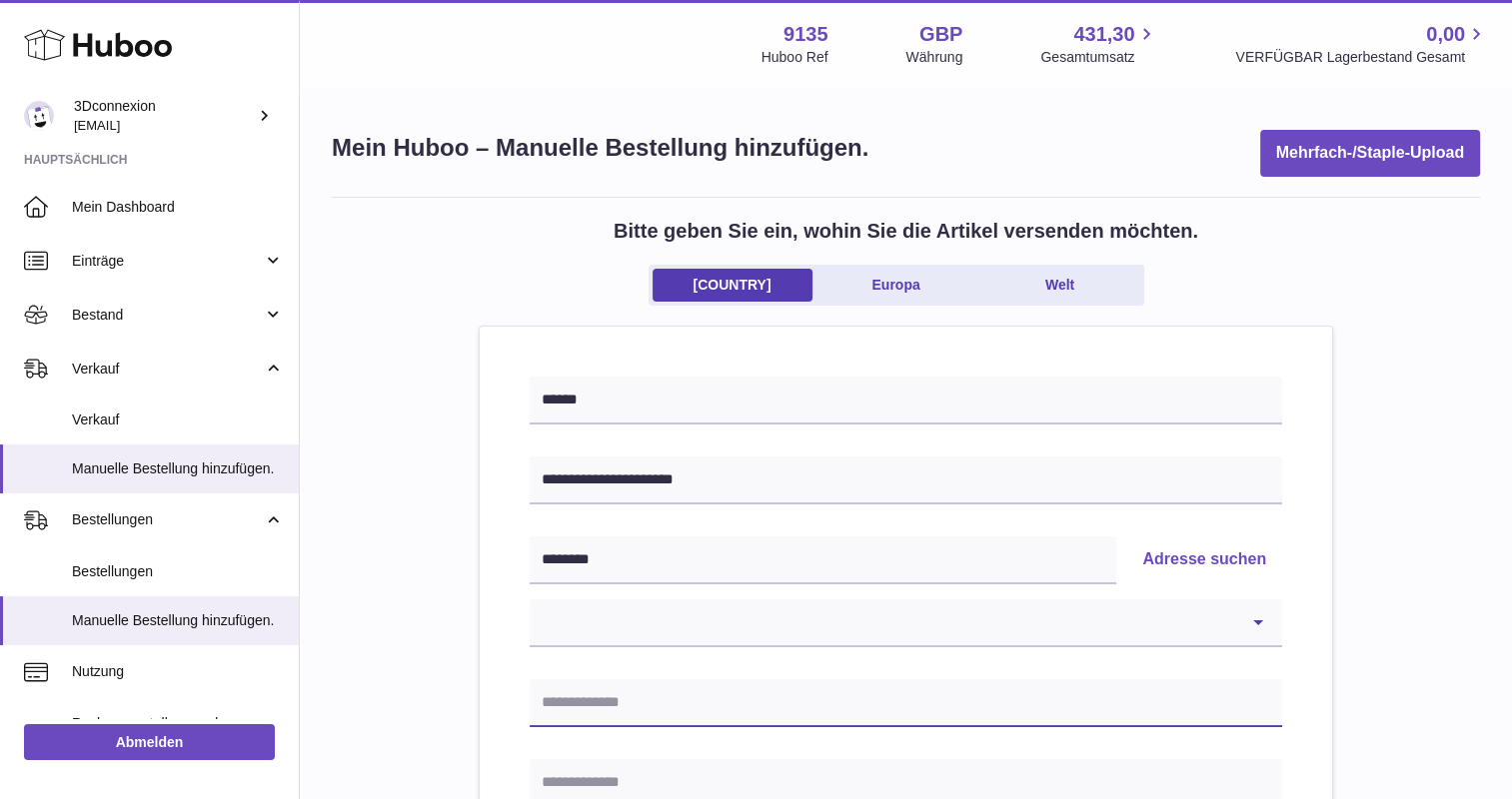click at bounding box center [905, 703] 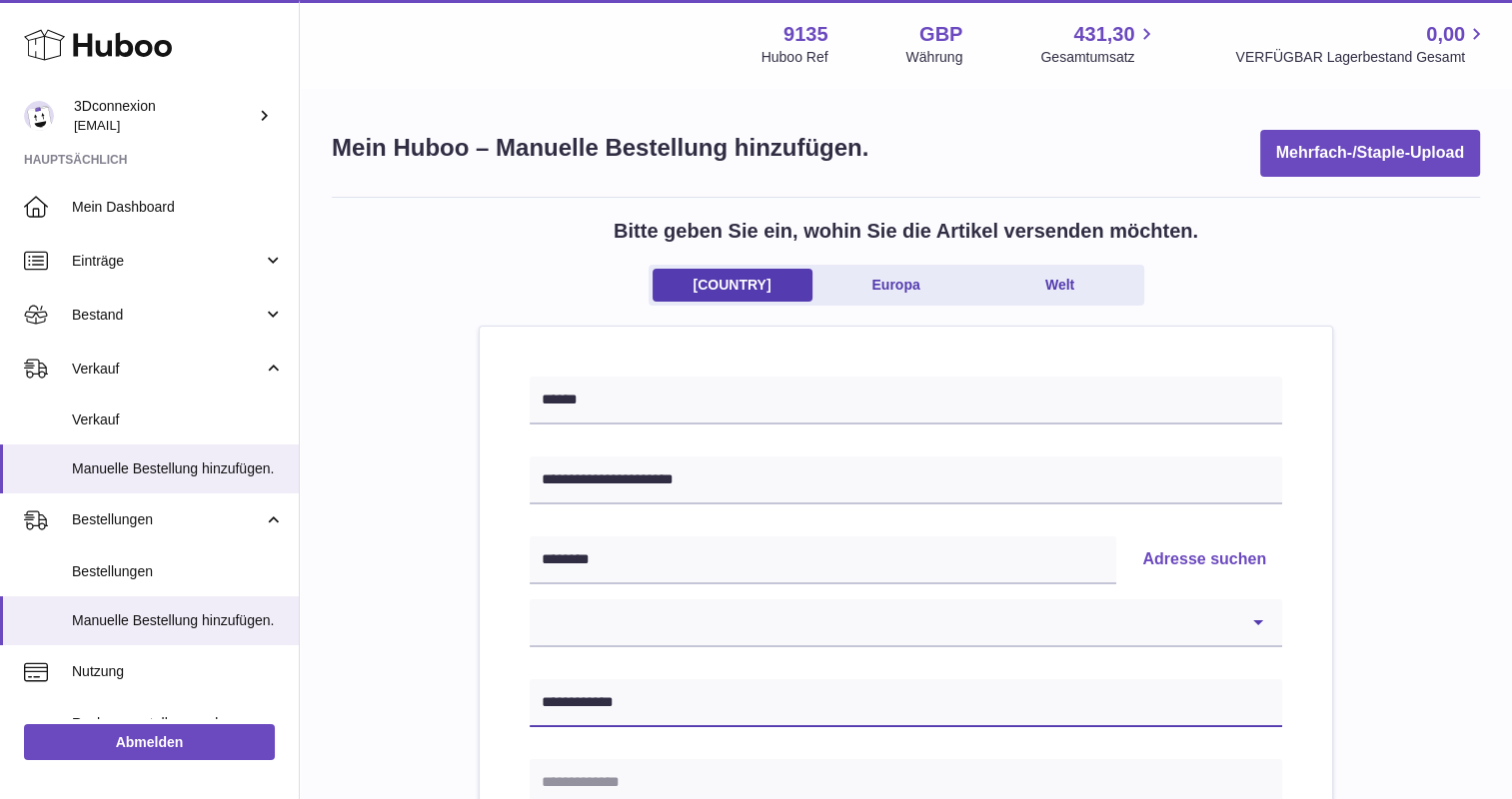 drag, startPoint x: 644, startPoint y: 711, endPoint x: 382, endPoint y: 711, distance: 262 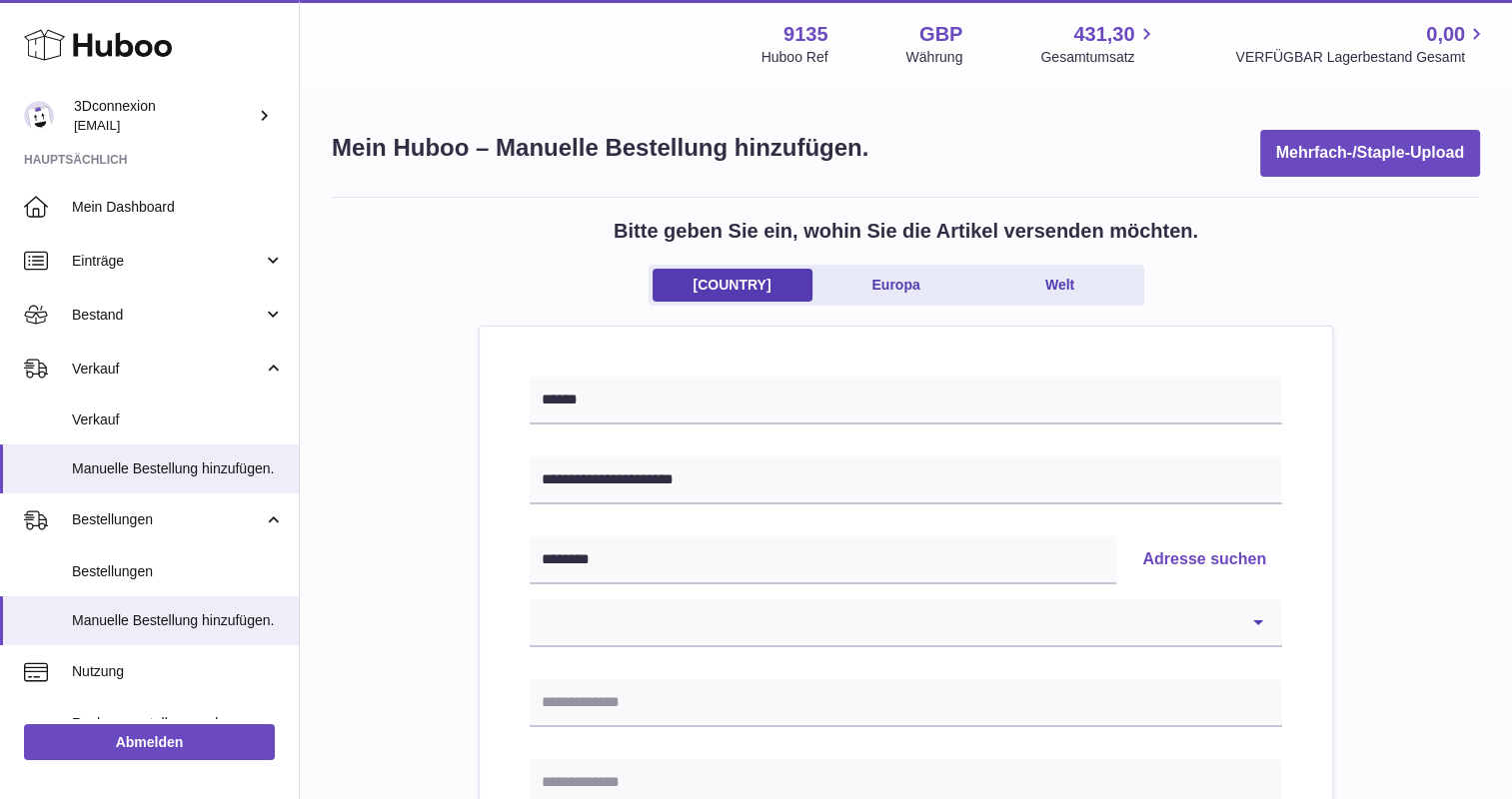 click at bounding box center (905, 783) 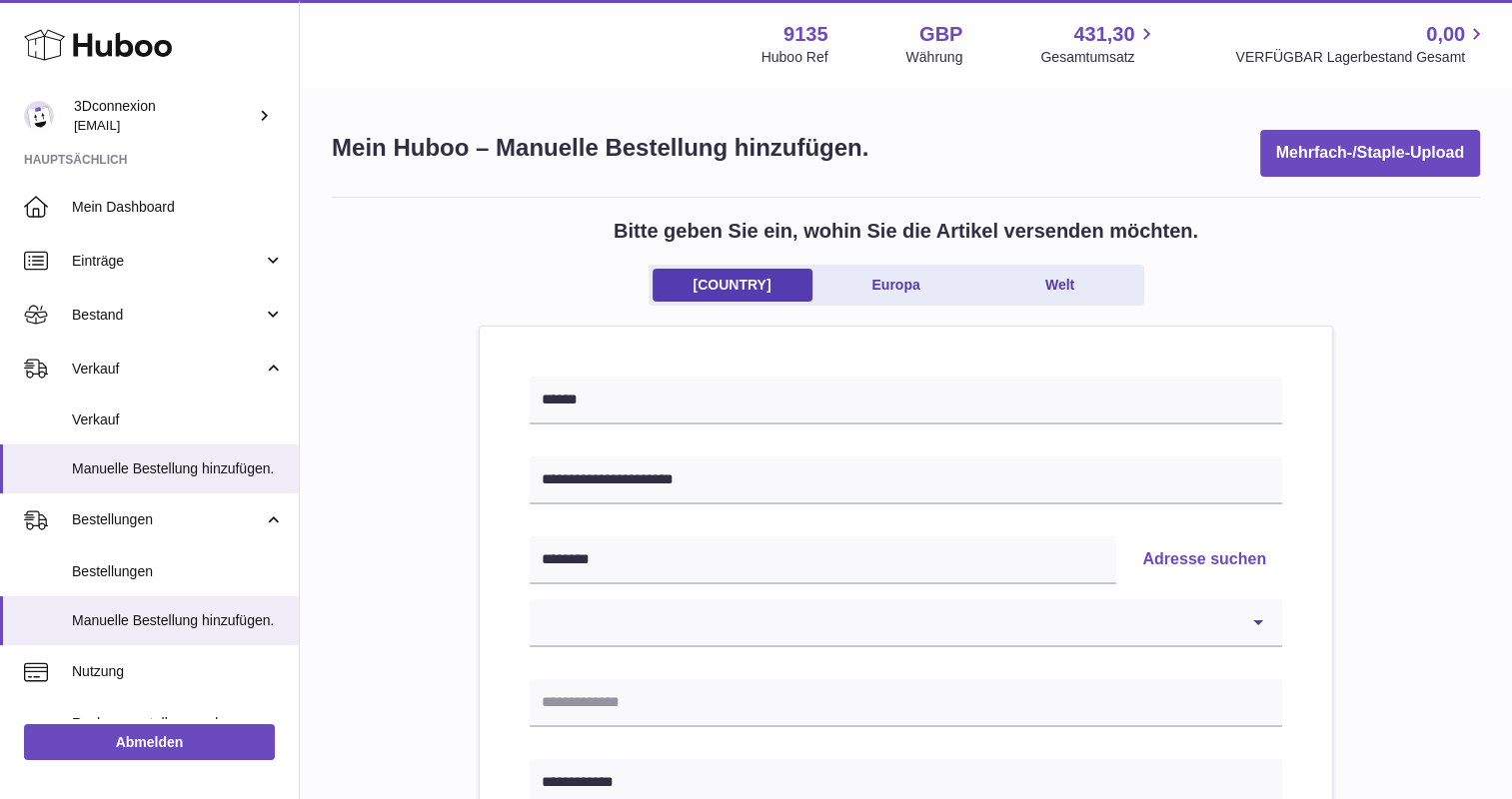 type on "**********" 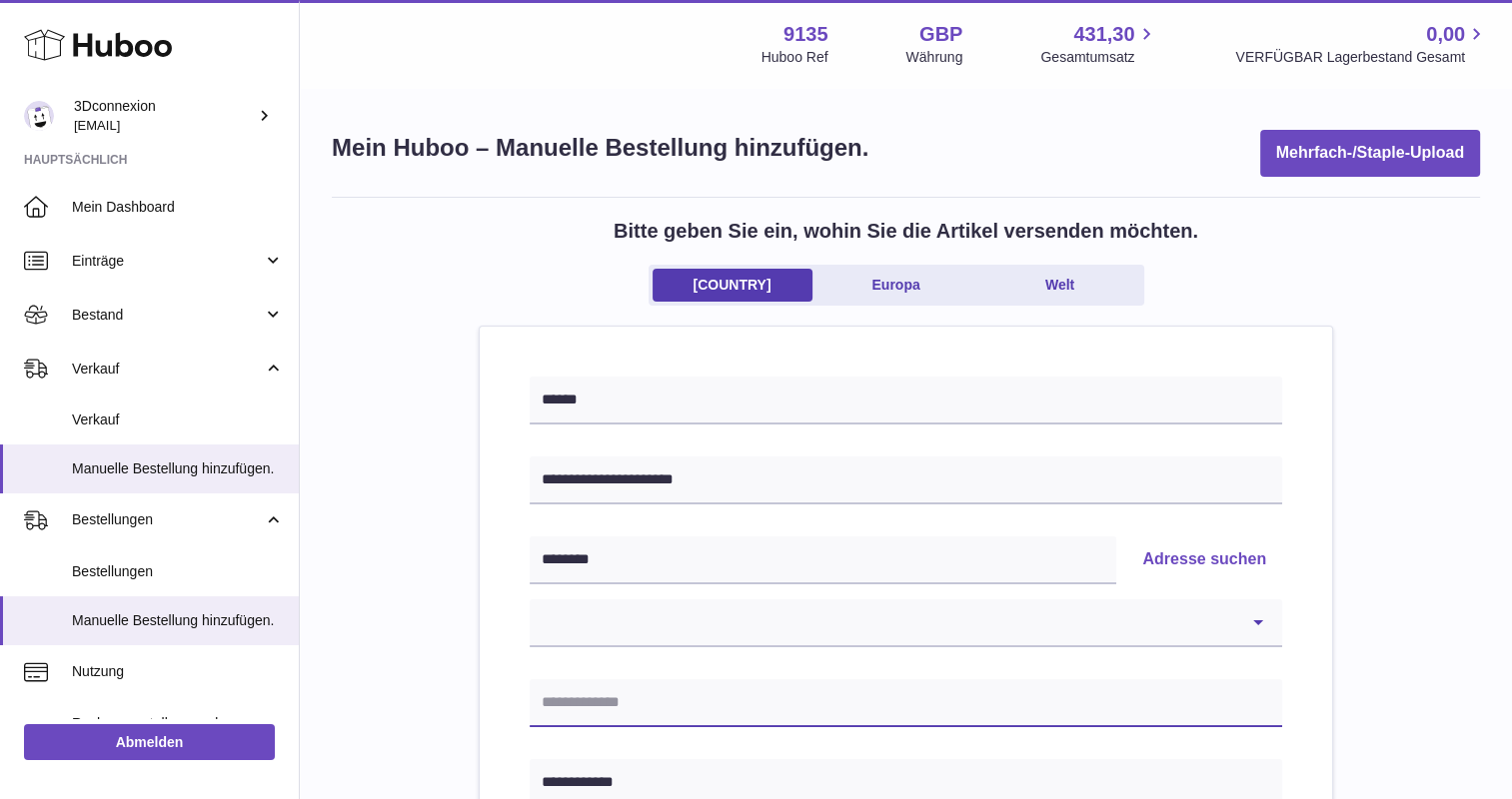 click at bounding box center (905, 703) 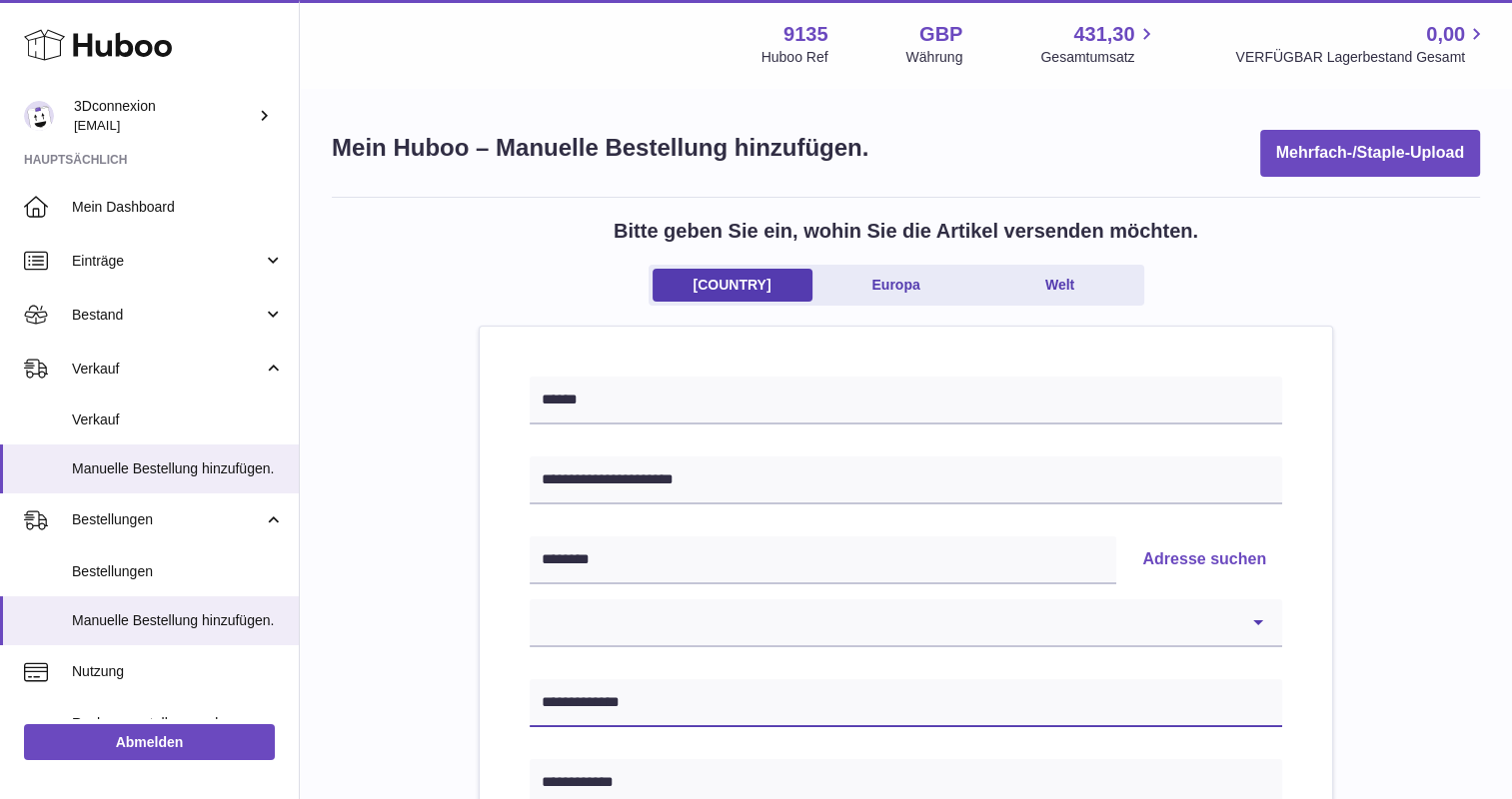 type on "**********" 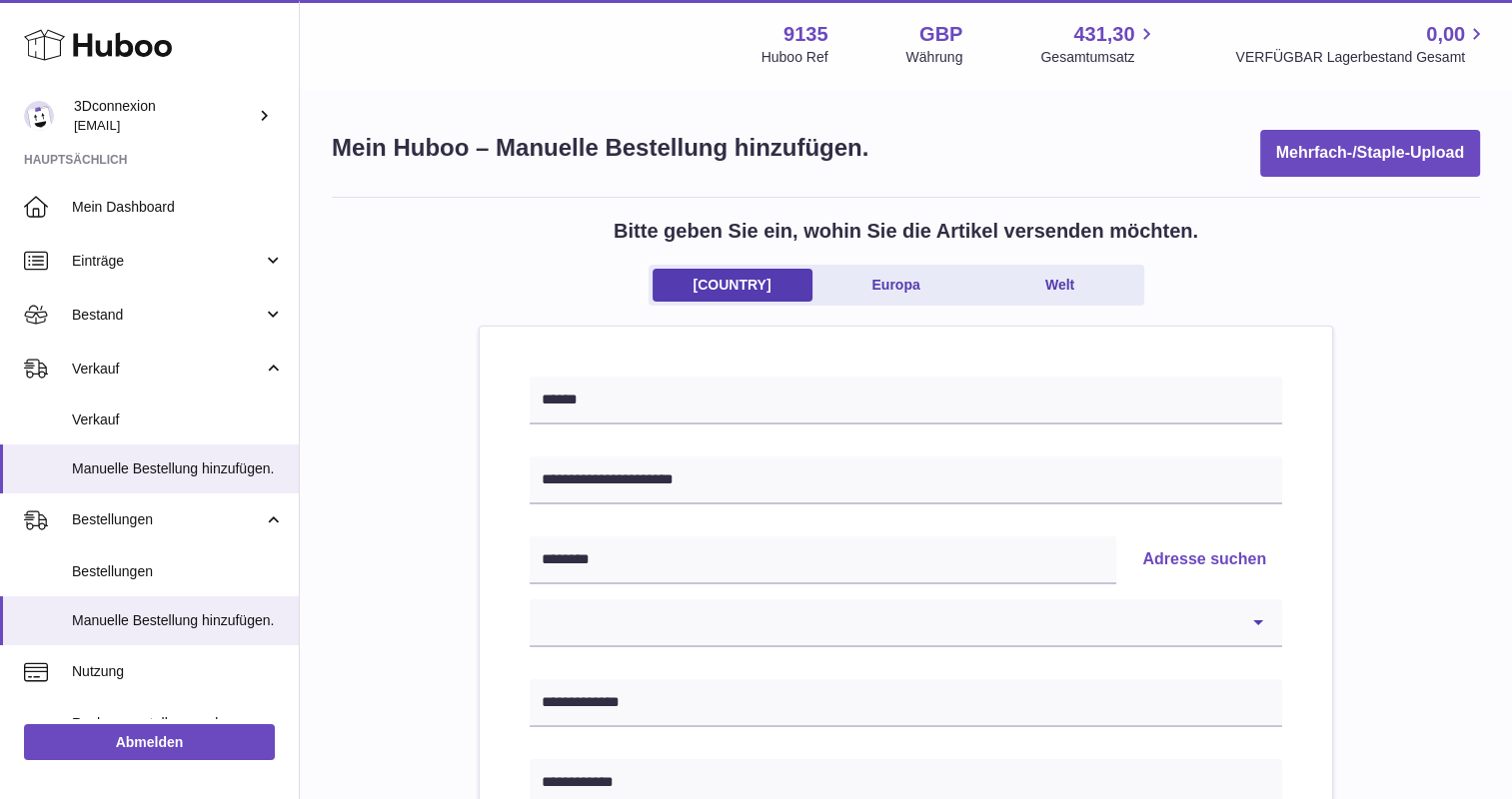 scroll, scrollTop: 7, scrollLeft: 0, axis: vertical 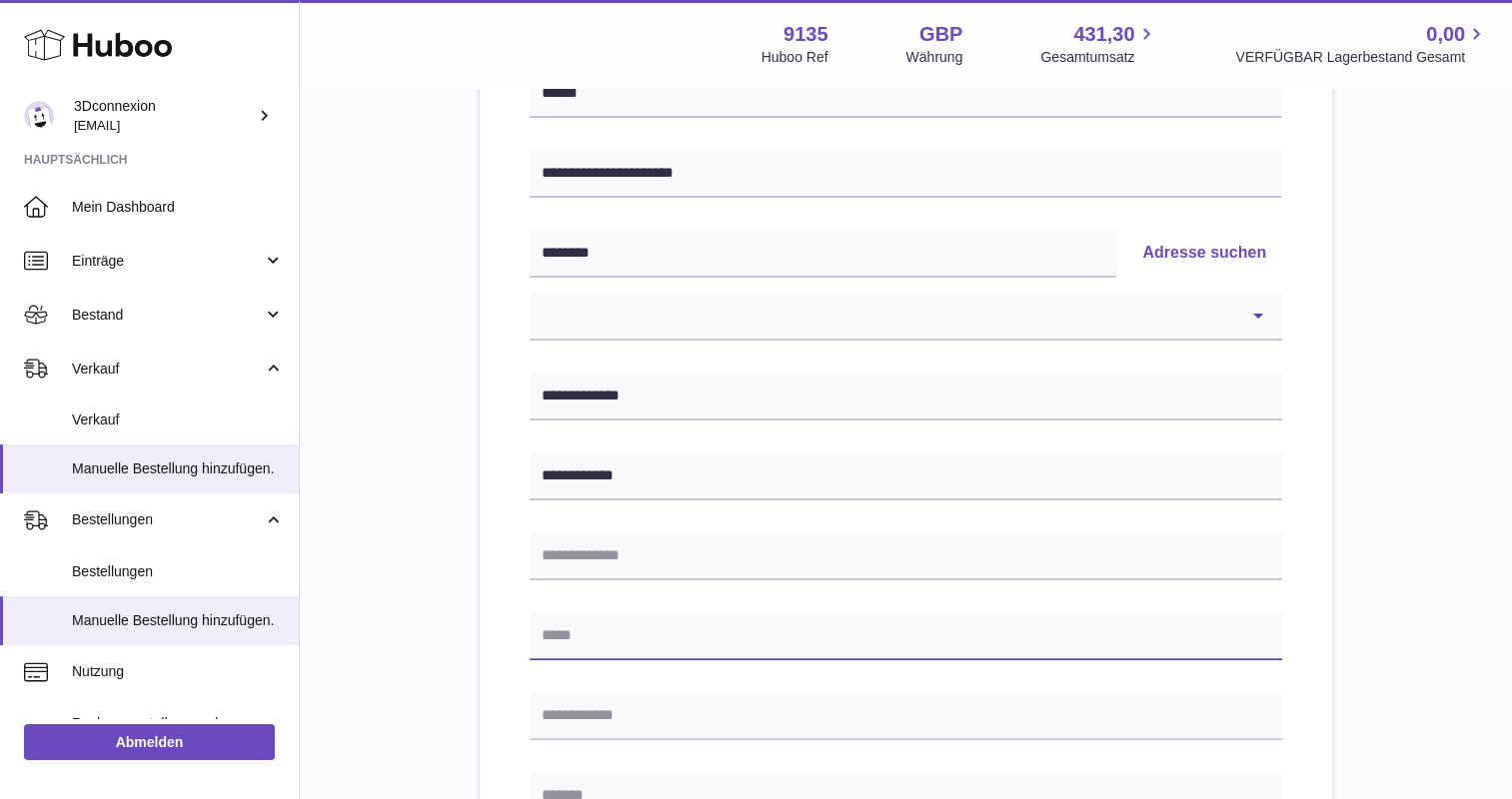 click at bounding box center (905, 636) 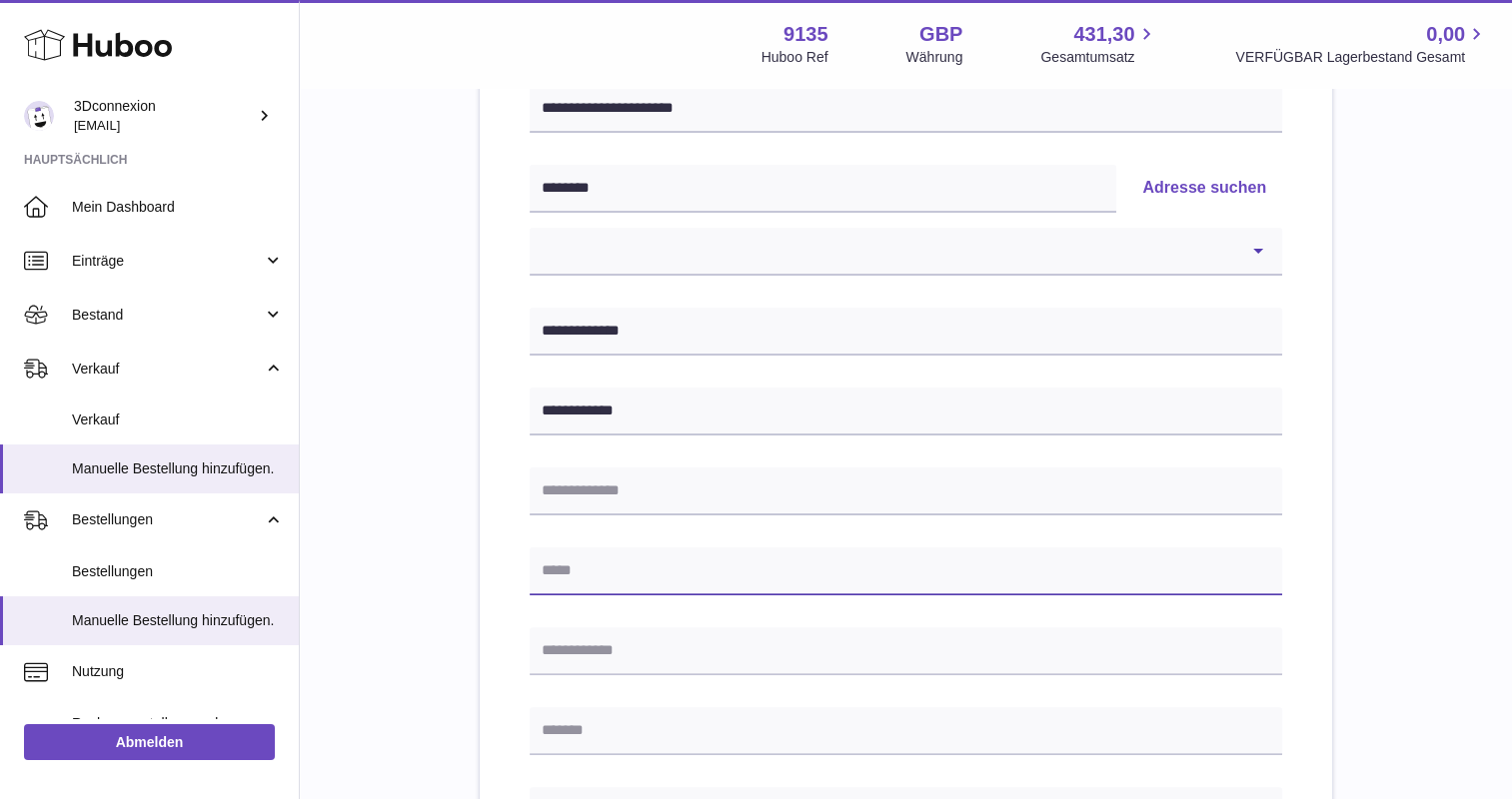 scroll, scrollTop: 406, scrollLeft: 0, axis: vertical 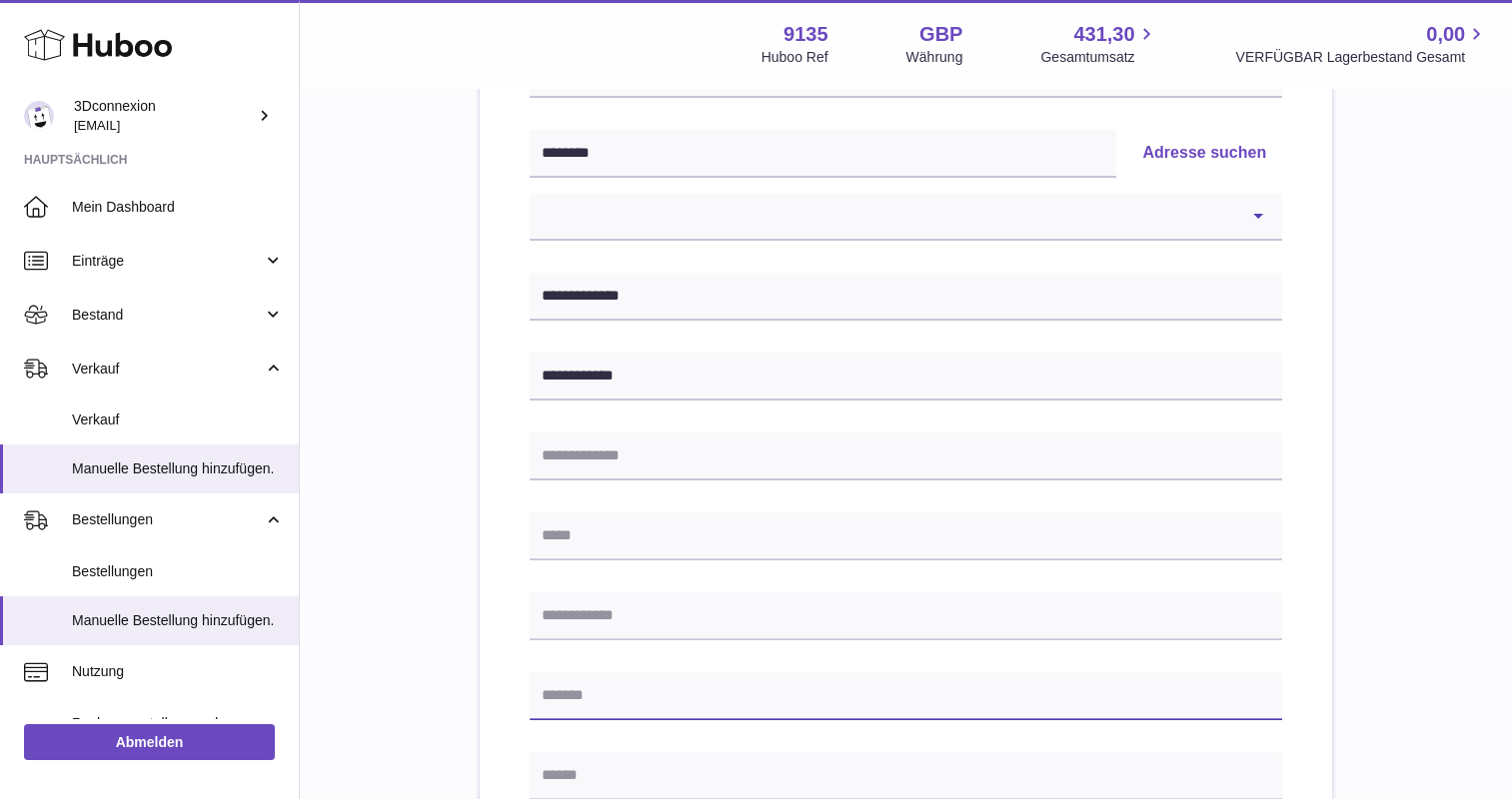 click at bounding box center [905, 696] 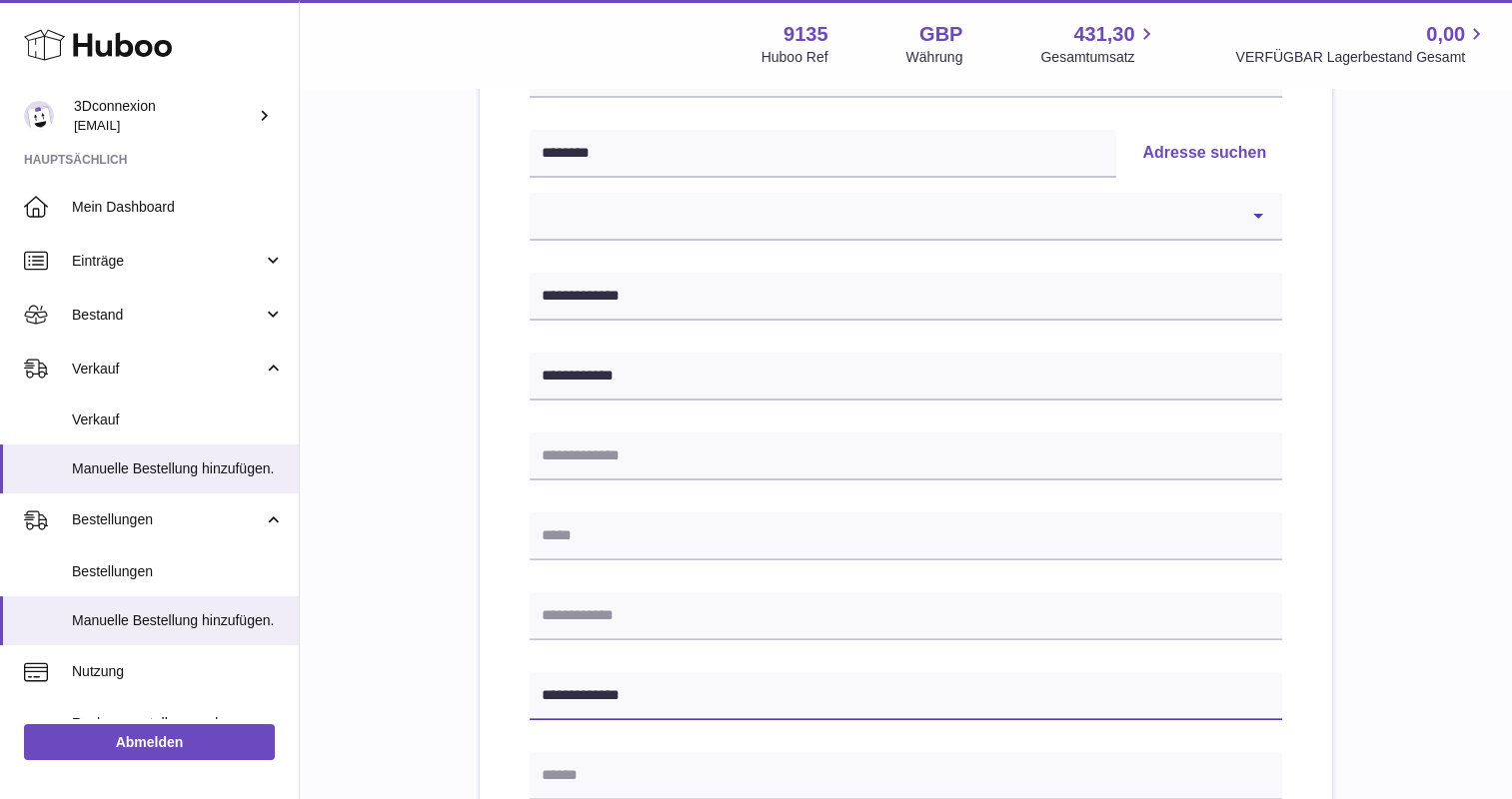 type on "**********" 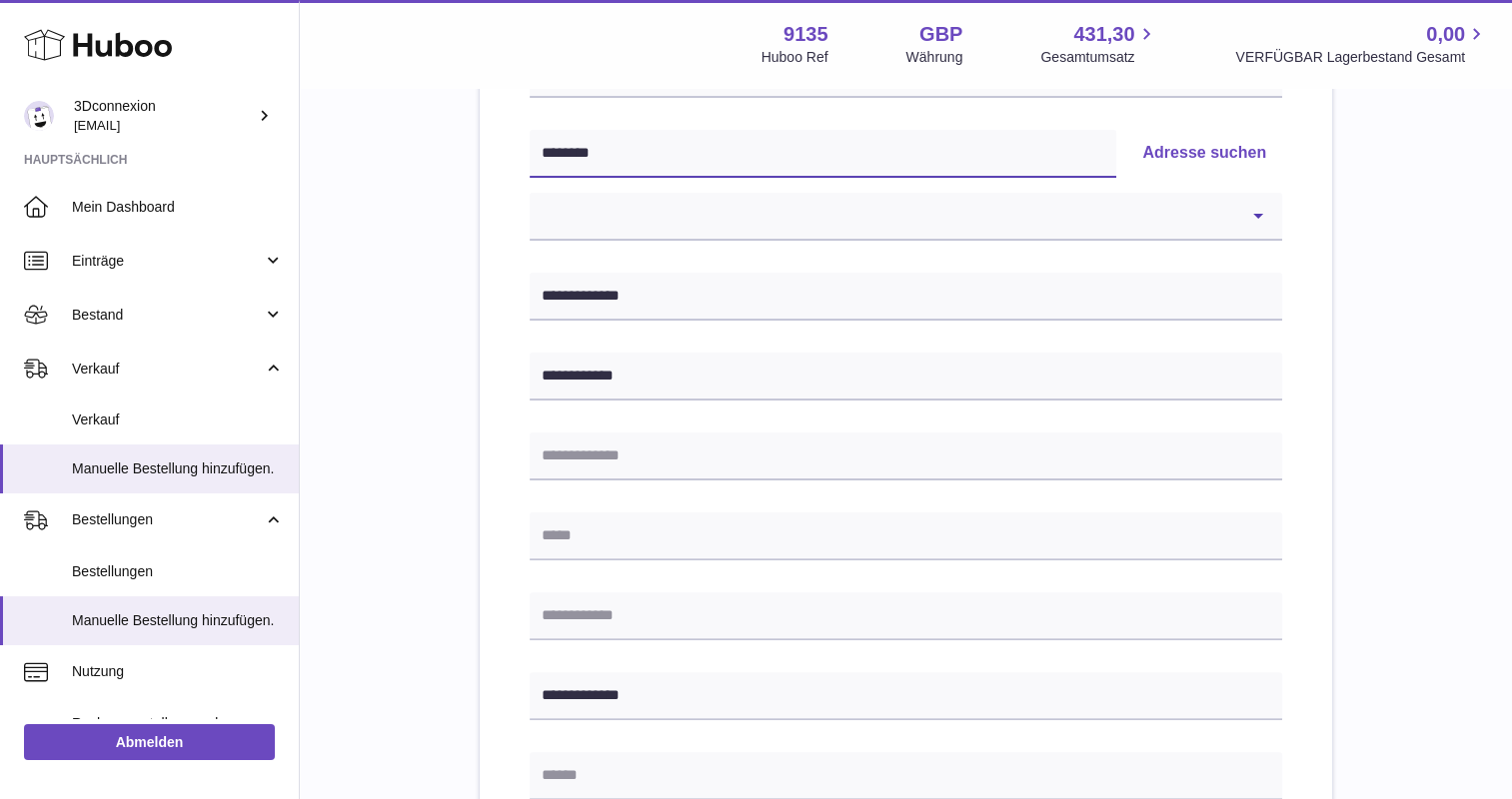 drag, startPoint x: 626, startPoint y: 144, endPoint x: 390, endPoint y: 164, distance: 236.84594 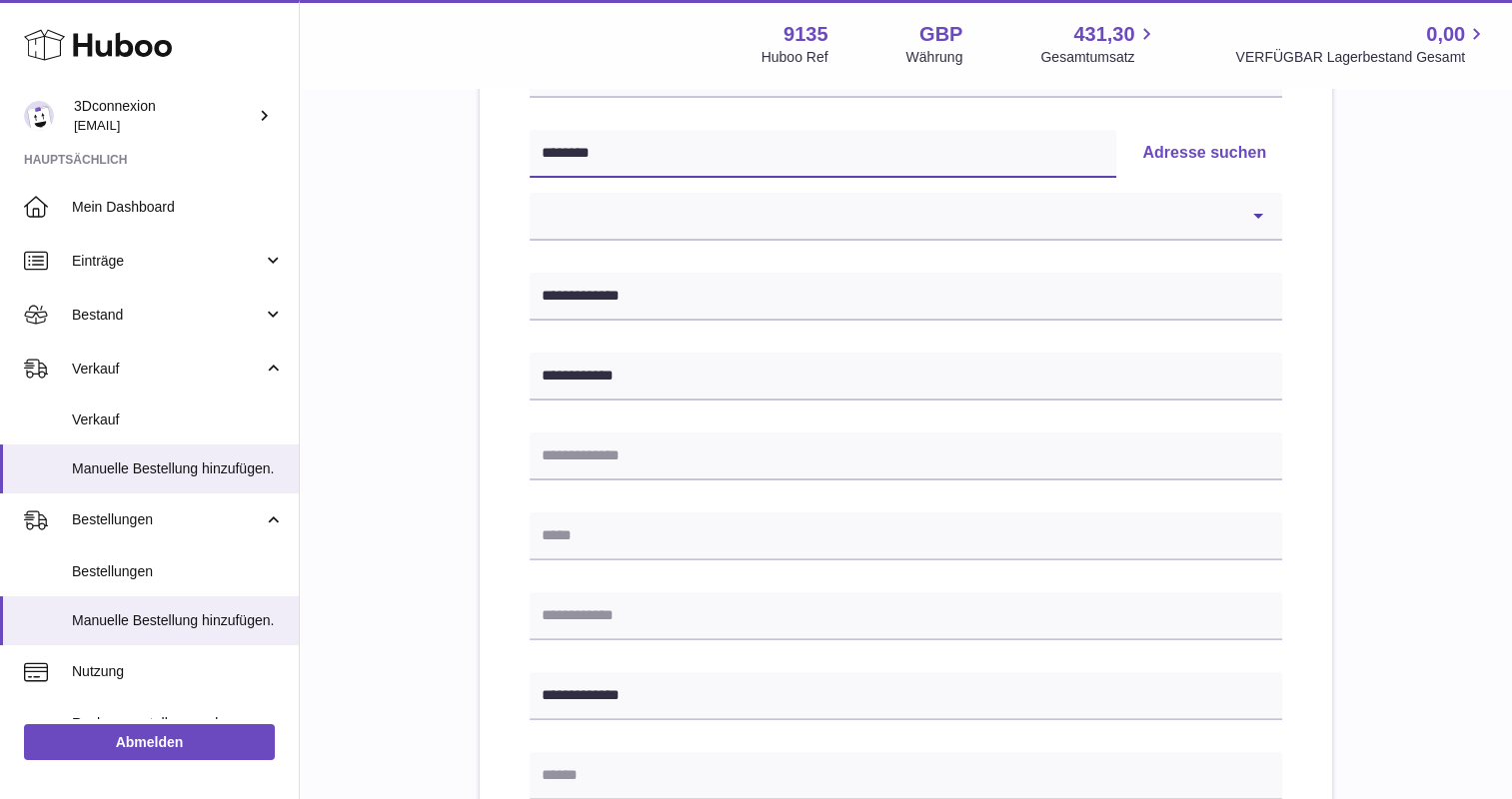 click on "**********" at bounding box center (905, 517) 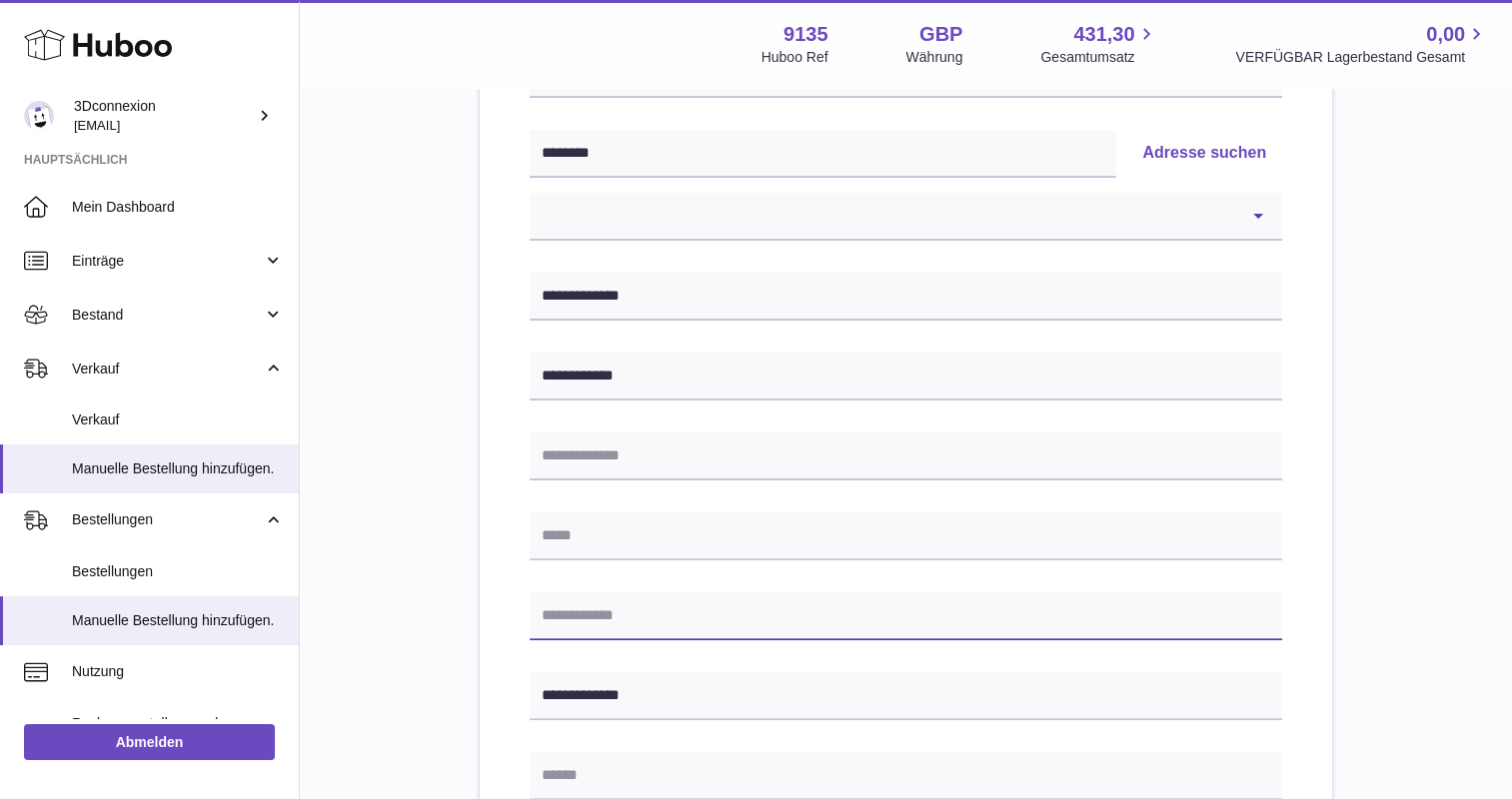 click at bounding box center [905, 616] 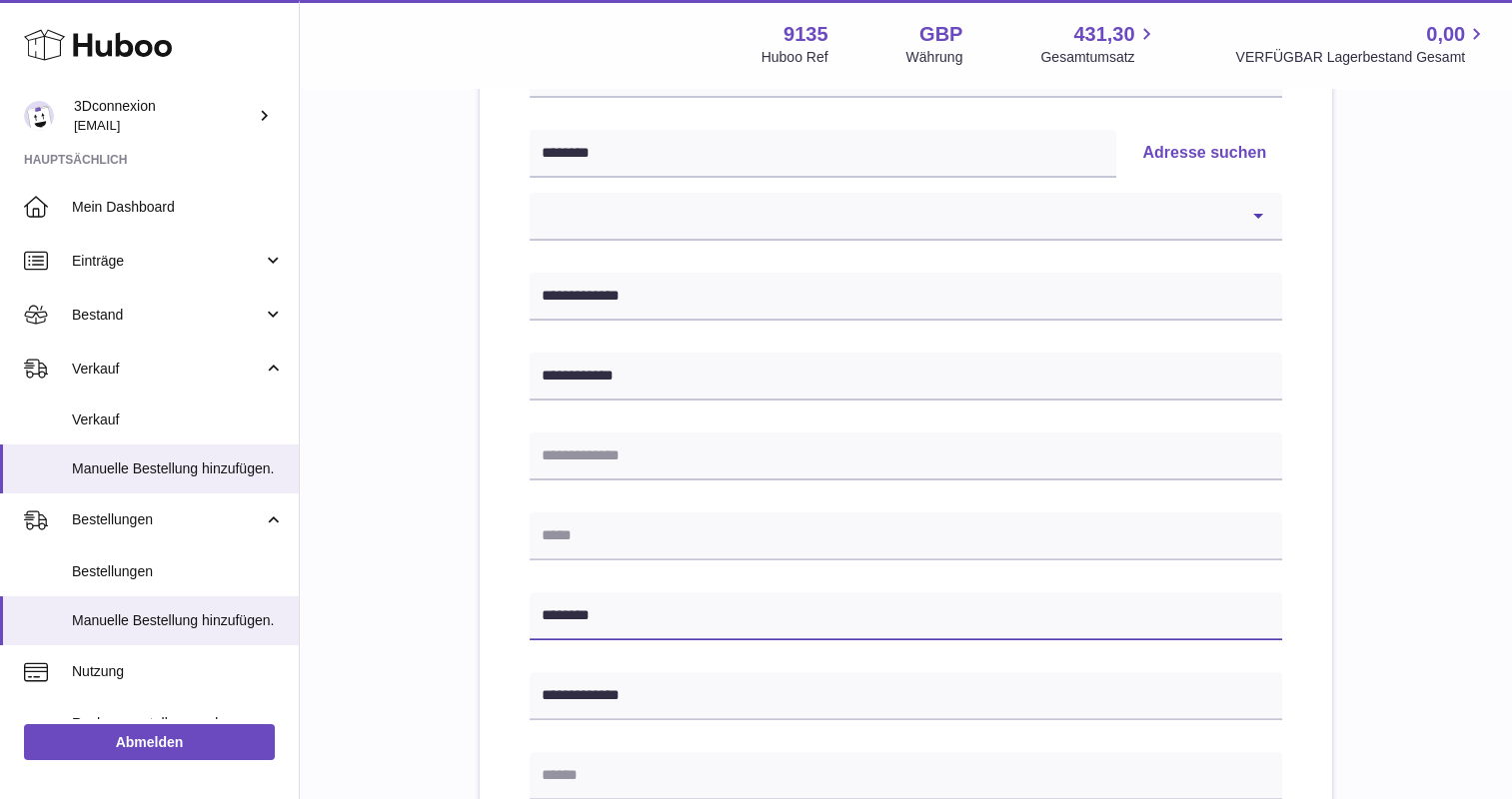 type on "********" 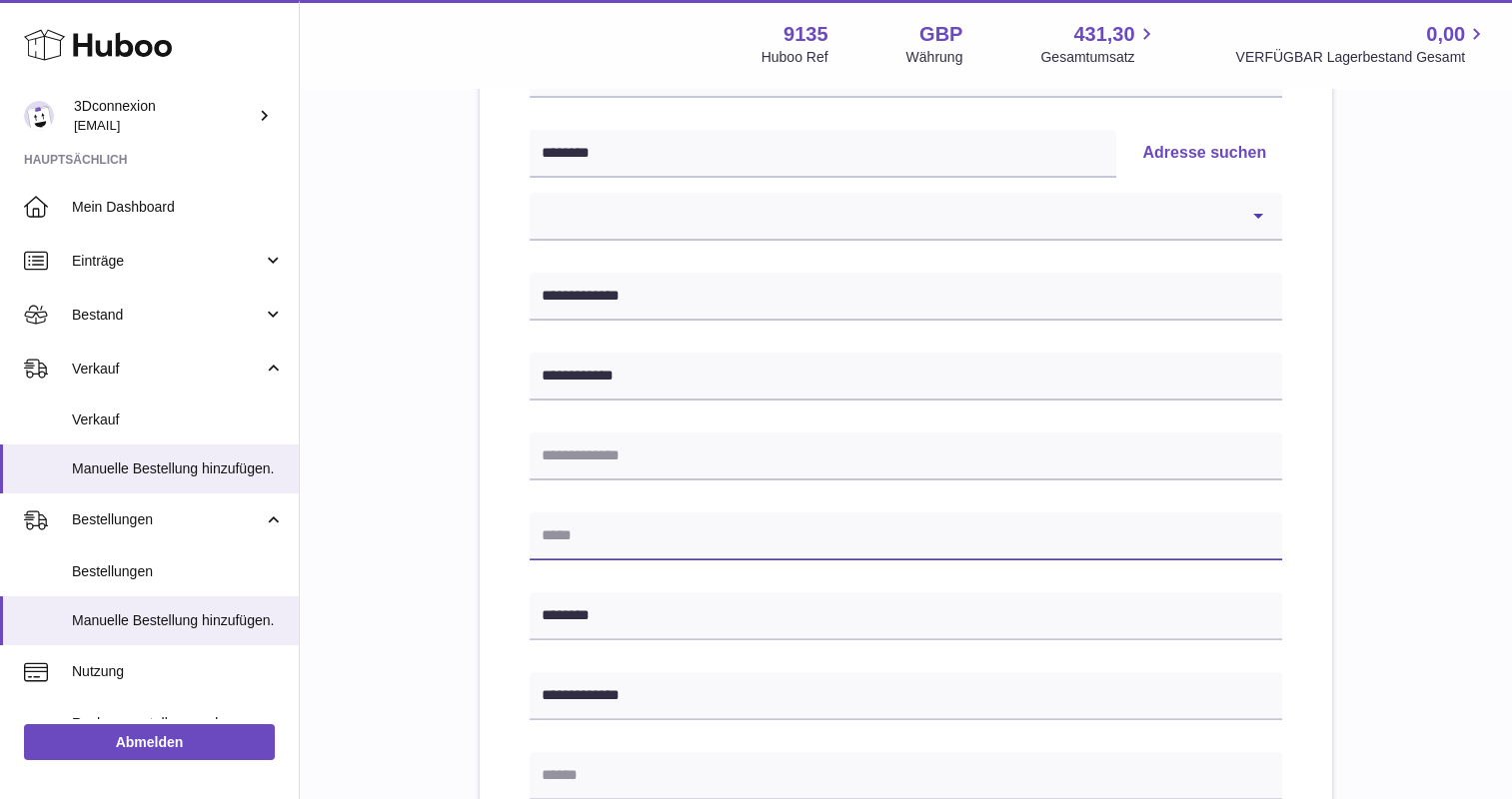drag, startPoint x: 596, startPoint y: 526, endPoint x: 595, endPoint y: 536, distance: 10.049876 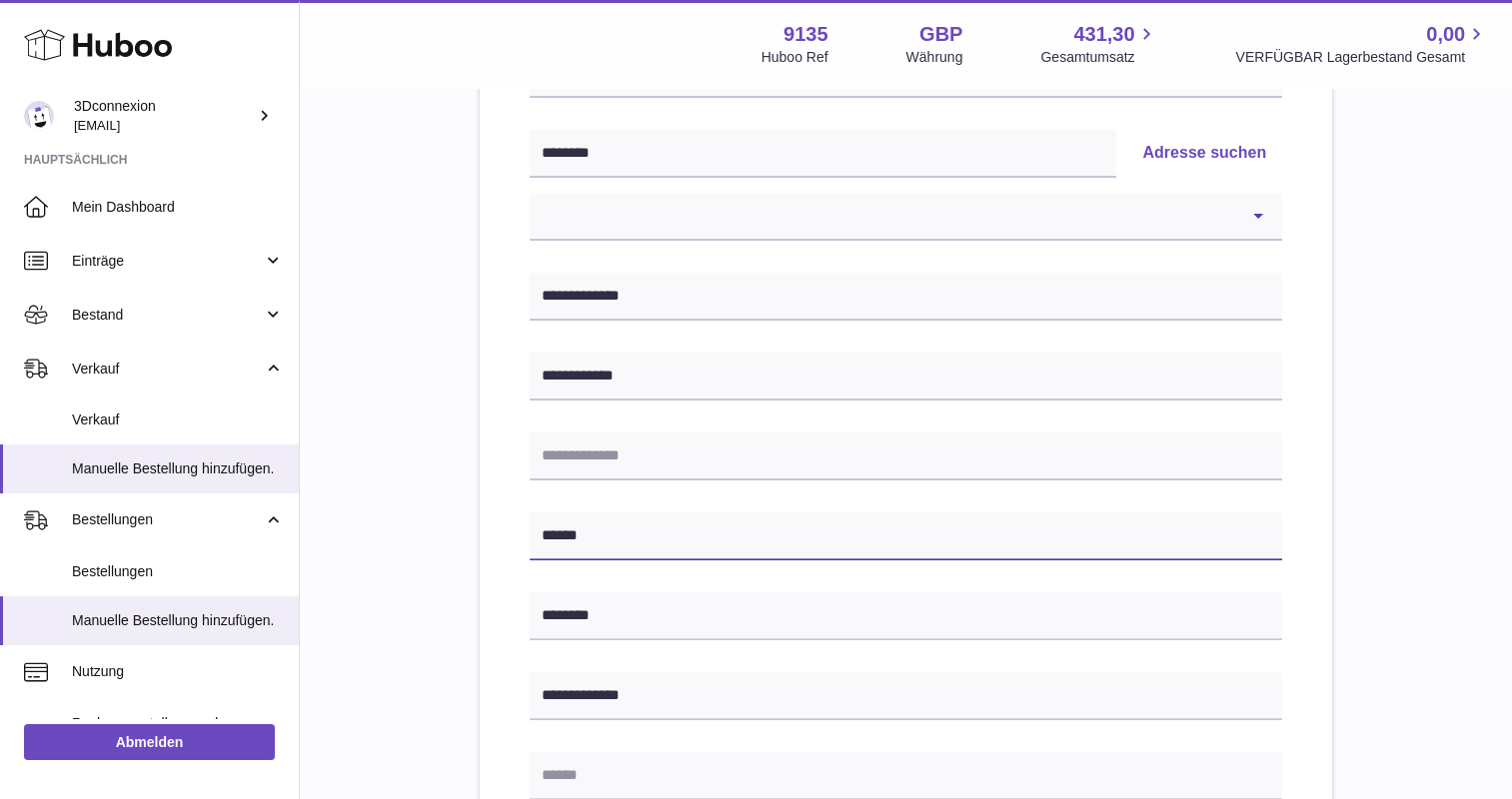 type on "******" 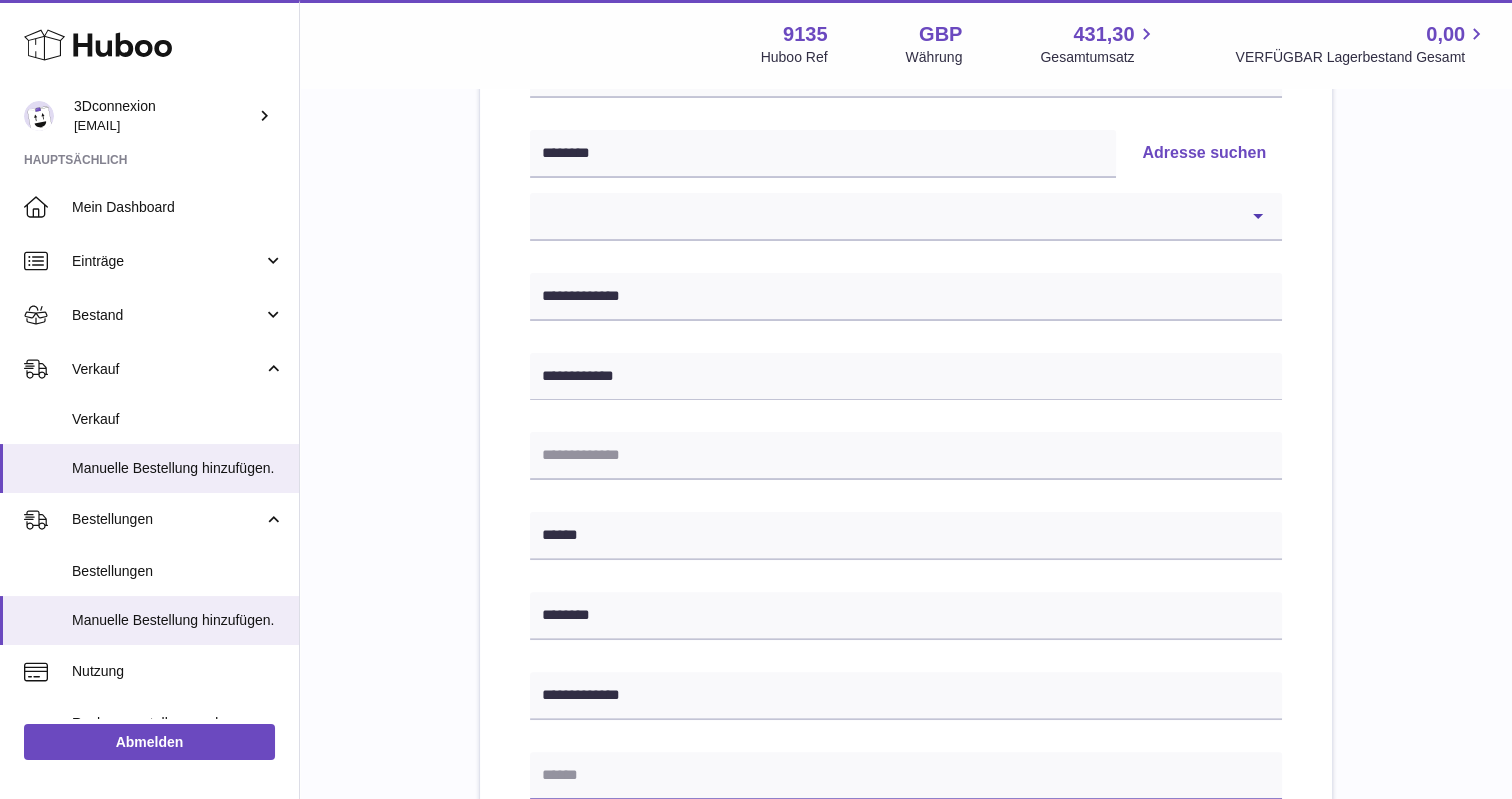 click at bounding box center (905, 776) 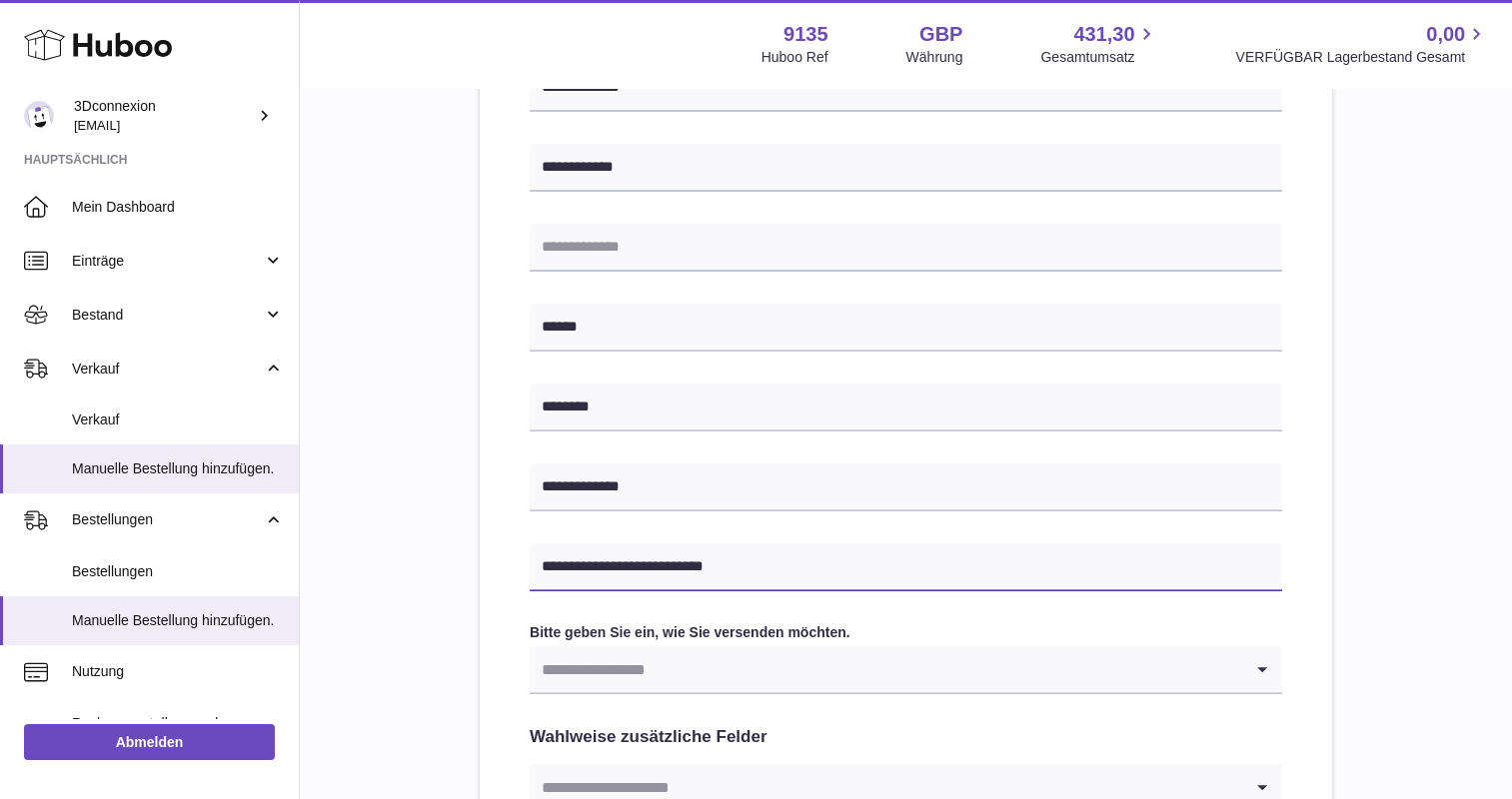 scroll, scrollTop: 706, scrollLeft: 0, axis: vertical 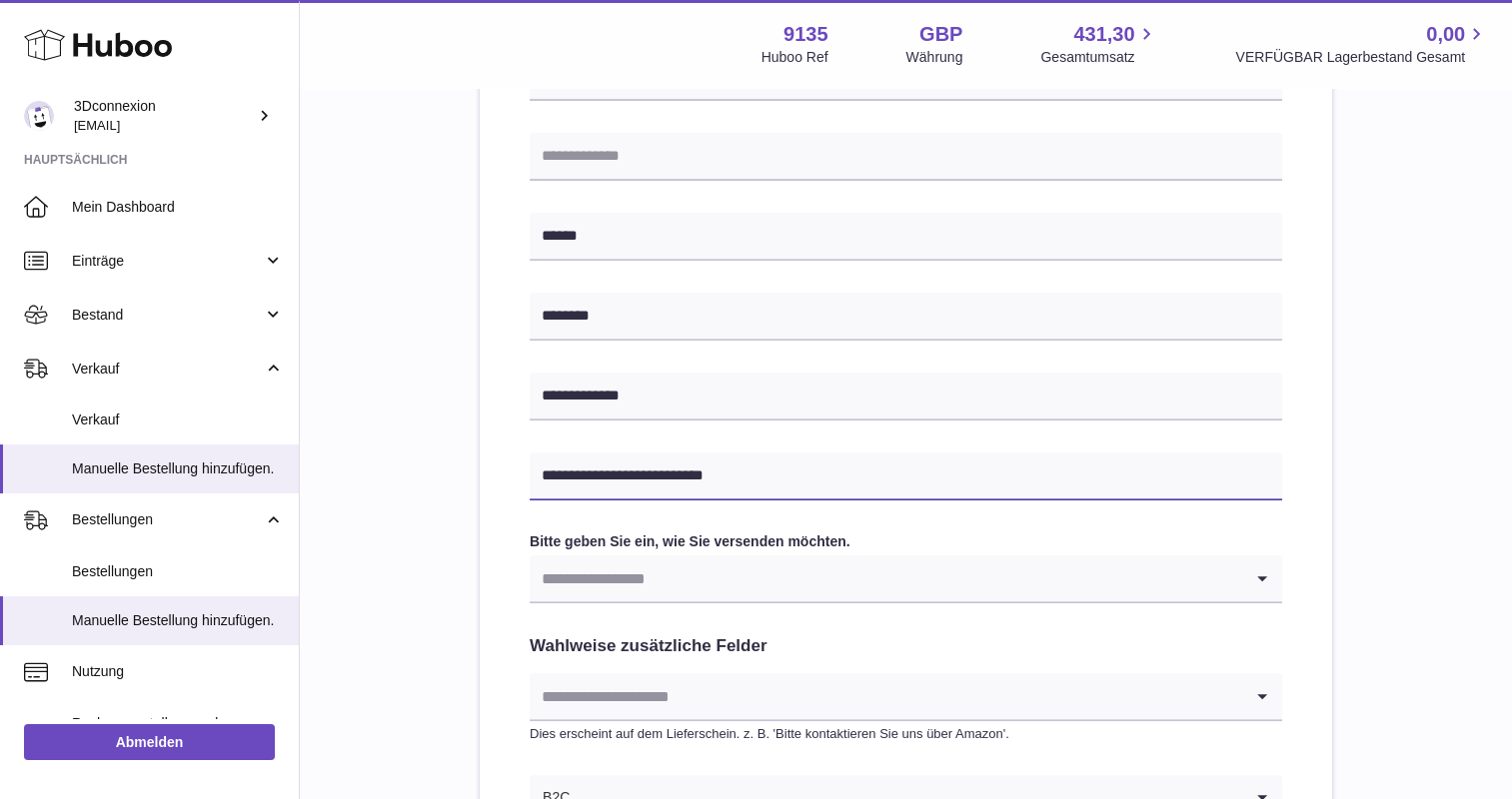 type on "**********" 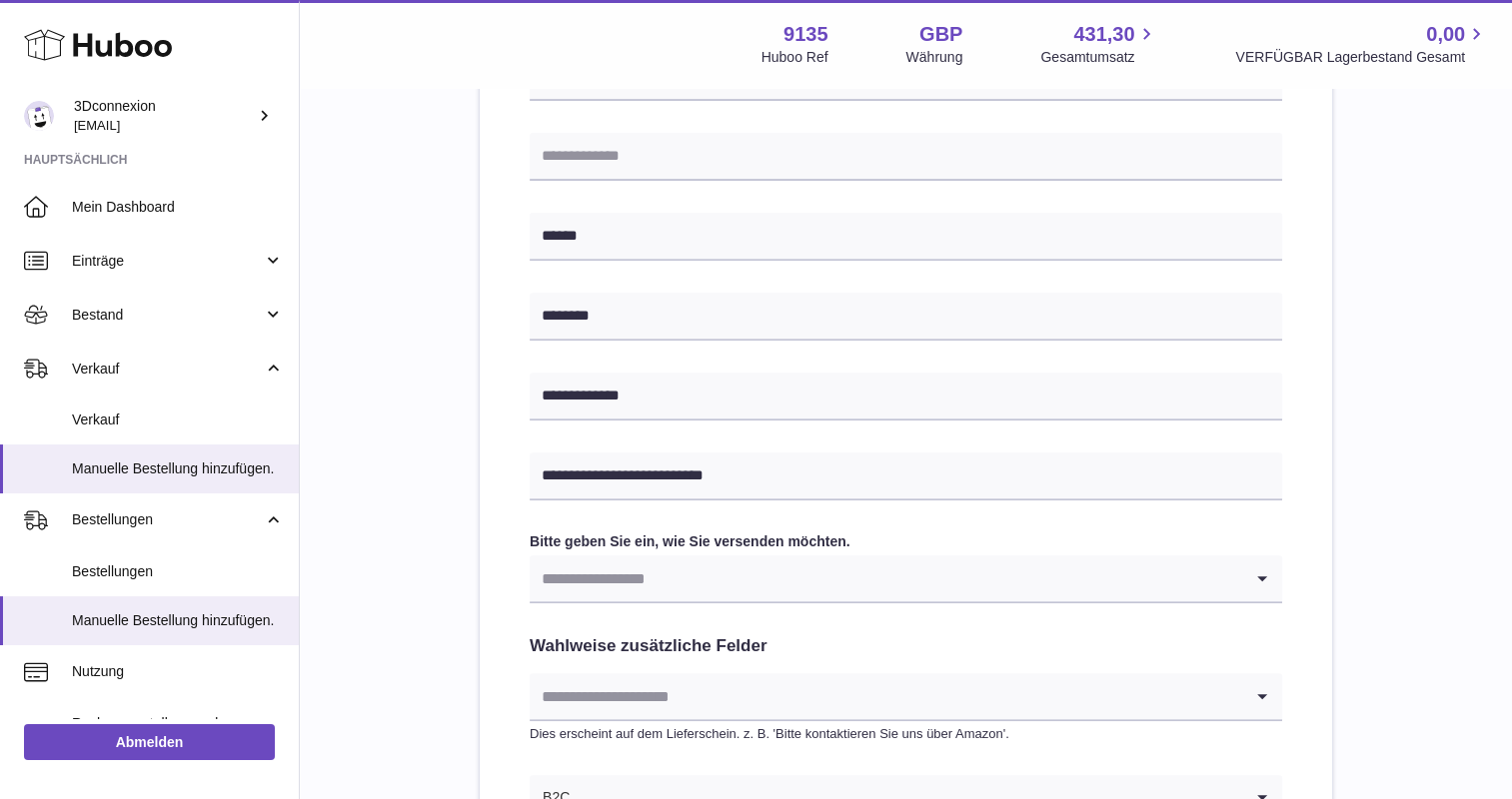 click at bounding box center [885, 578] 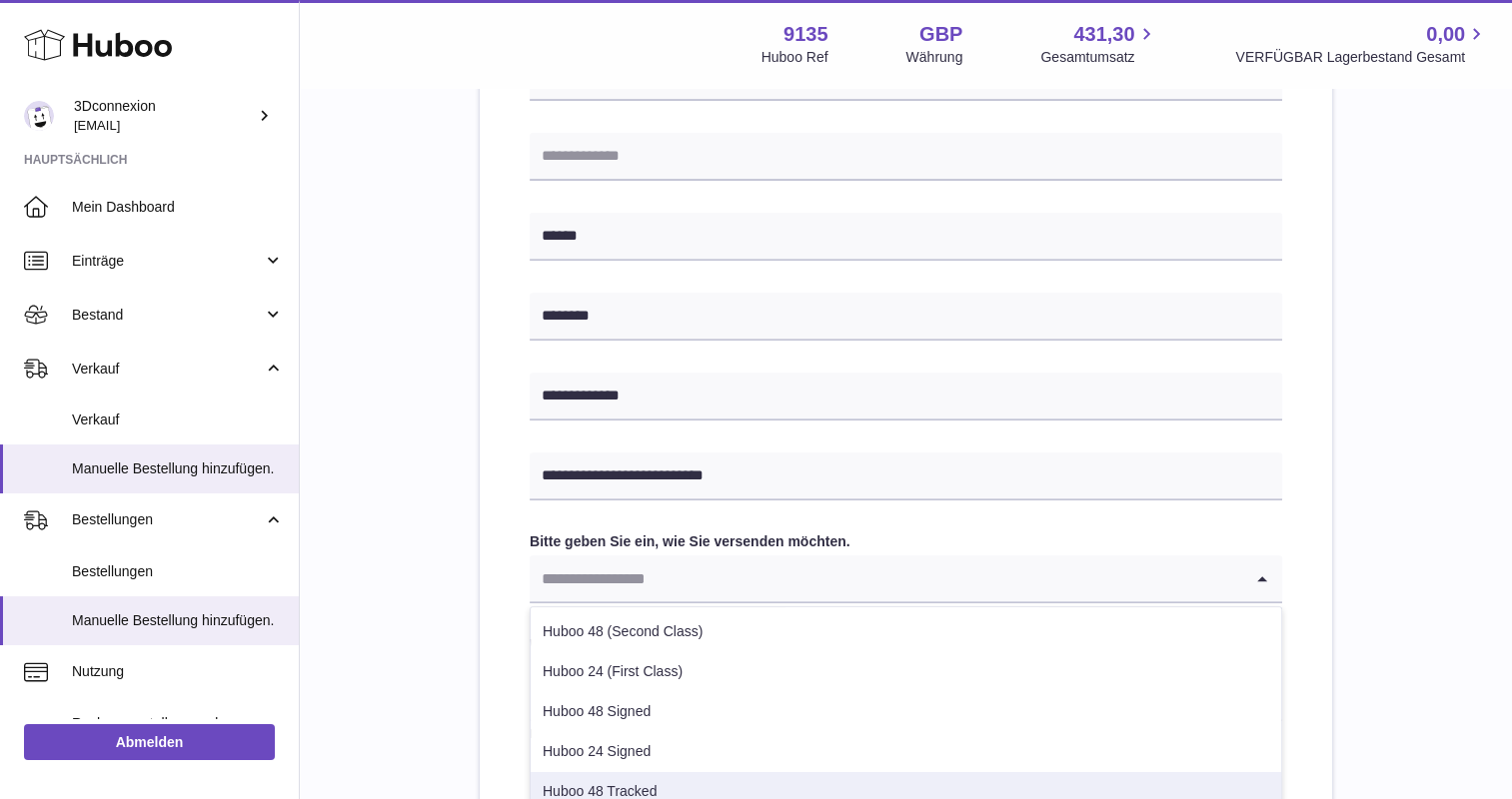 click on "Huboo 48 Tracked" at bounding box center (905, 792) 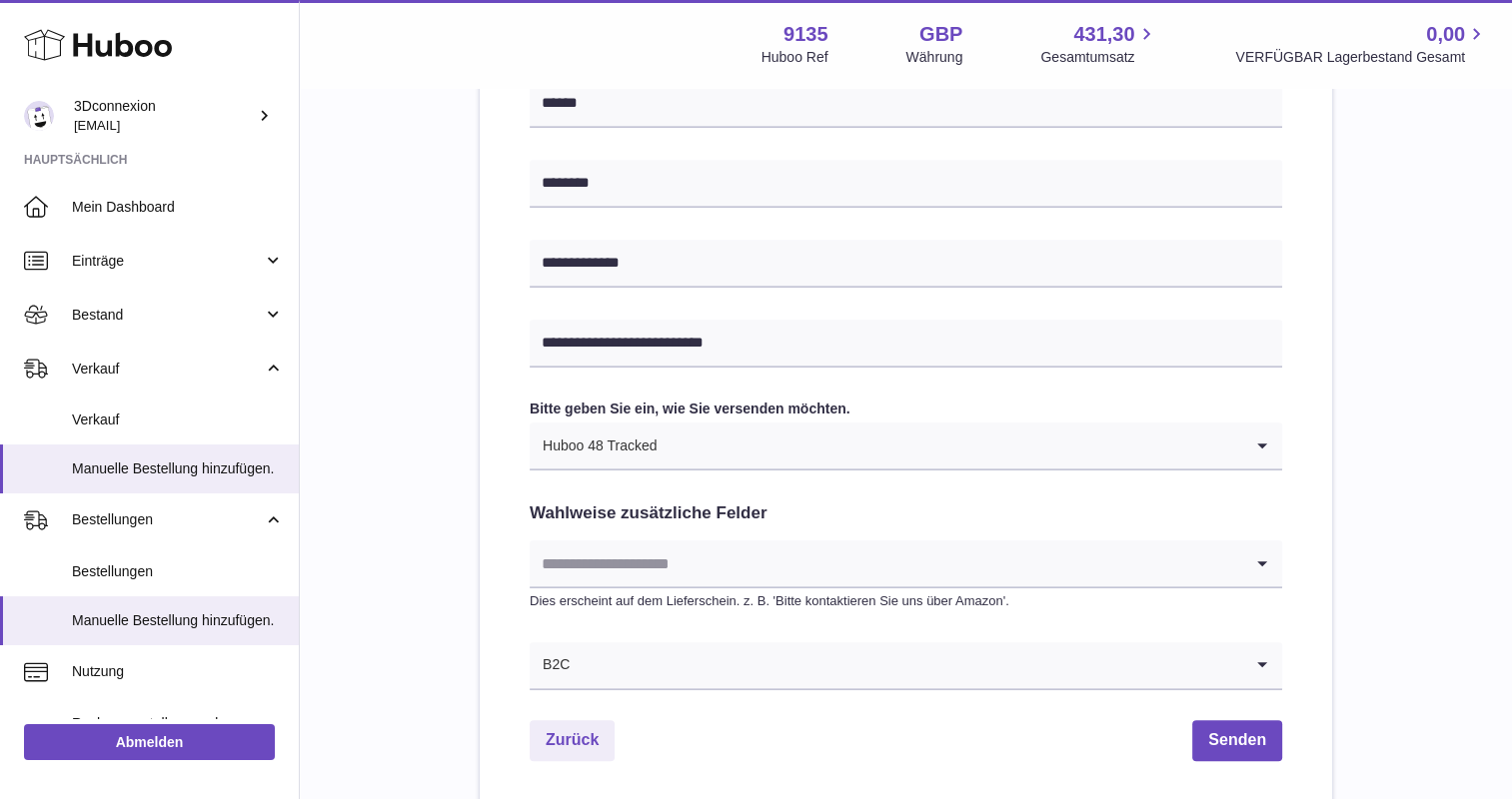 scroll, scrollTop: 1006, scrollLeft: 0, axis: vertical 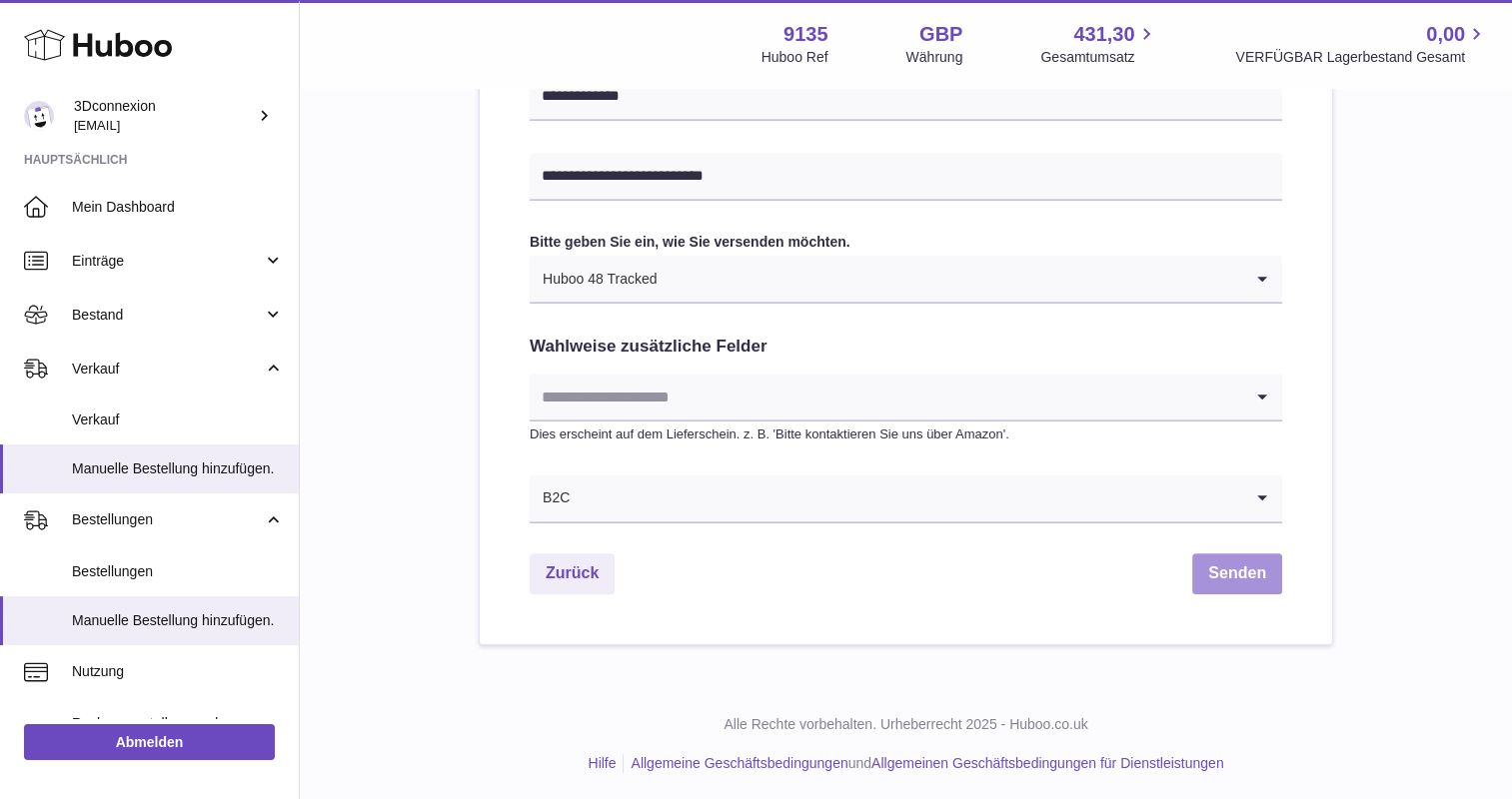click on "Senden" at bounding box center (1237, 573) 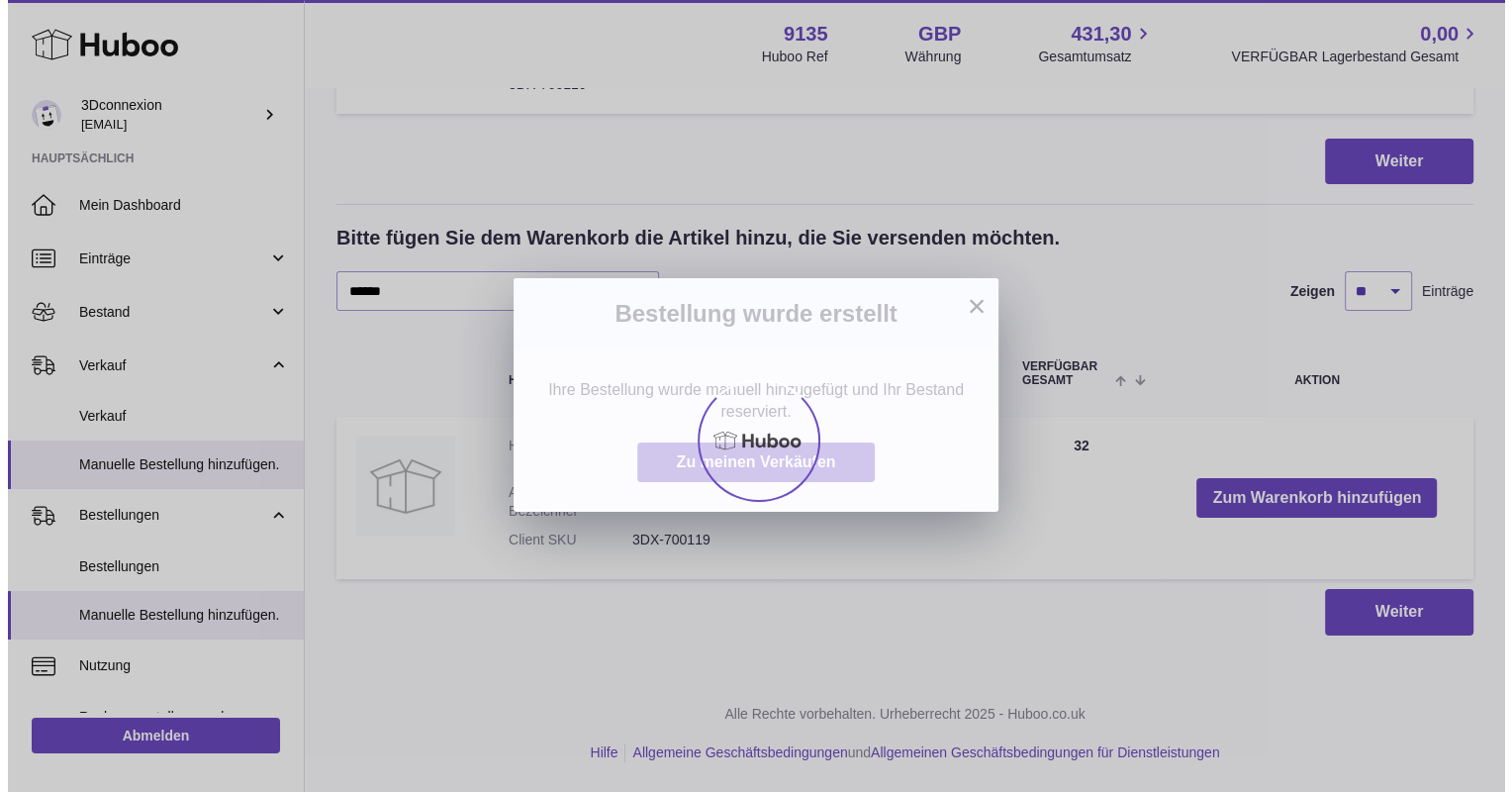 scroll, scrollTop: 0, scrollLeft: 0, axis: both 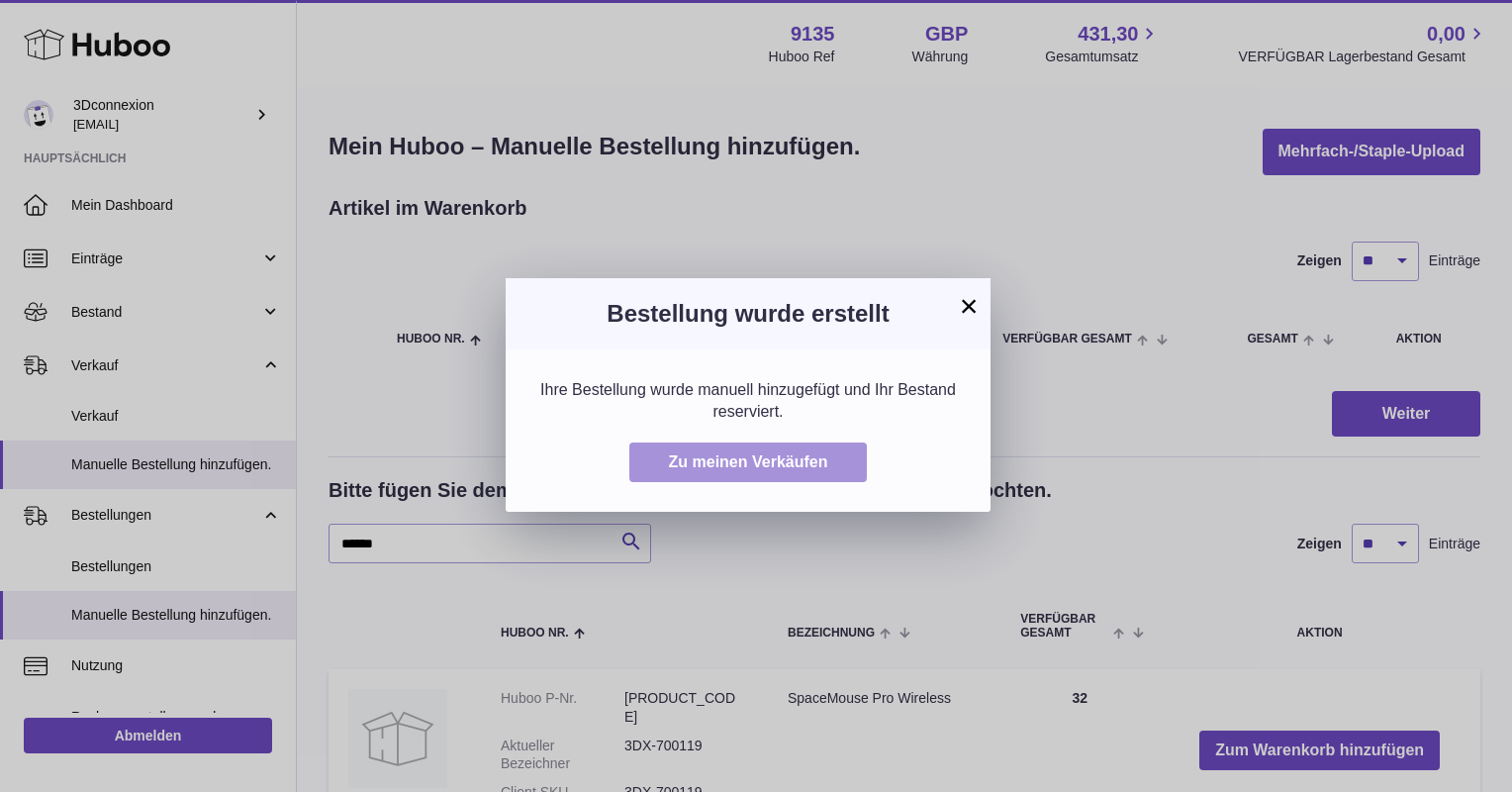 click on "Zu meinen Verkäufen" at bounding box center (748, 462) 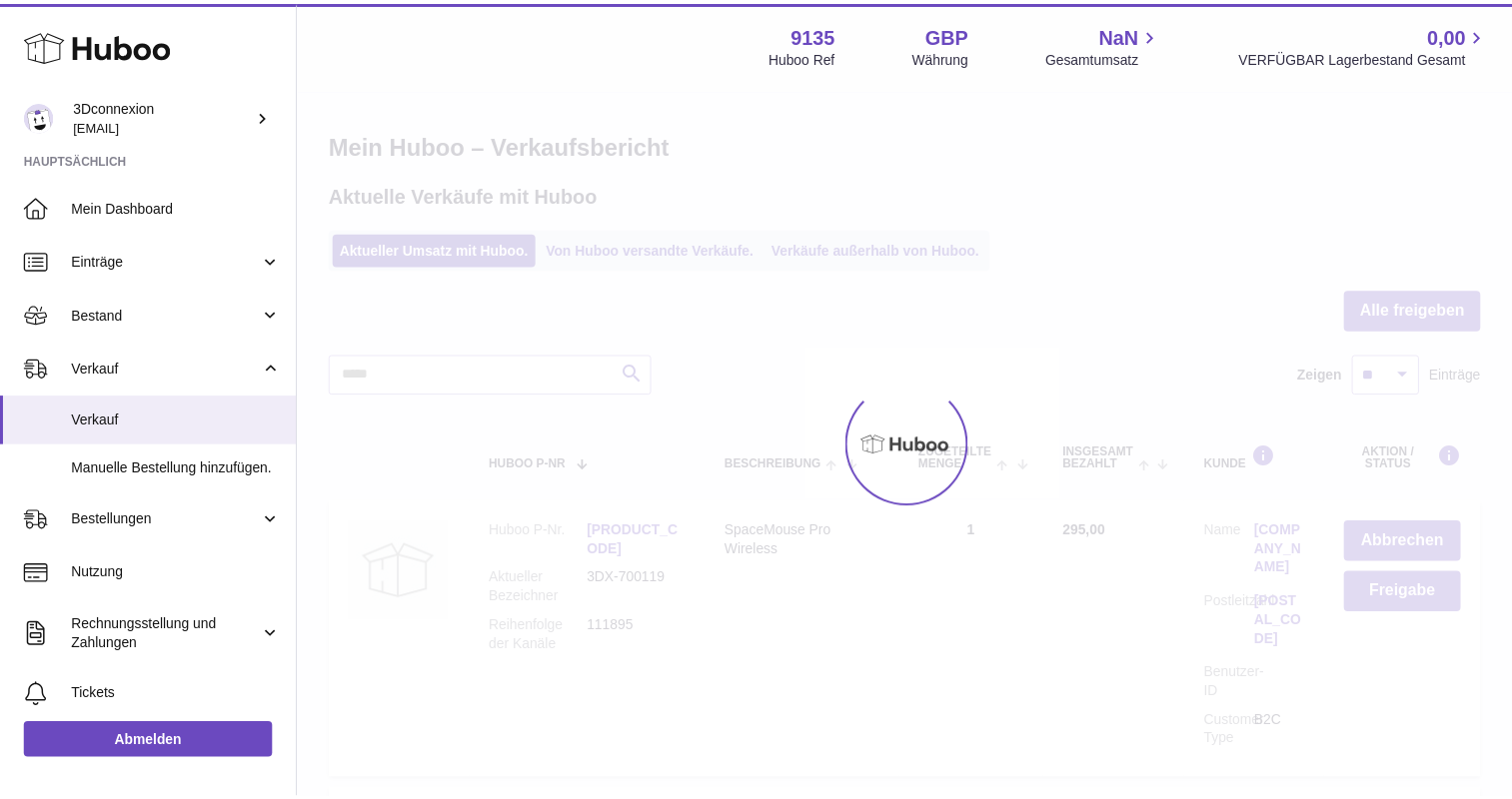 scroll, scrollTop: 0, scrollLeft: 0, axis: both 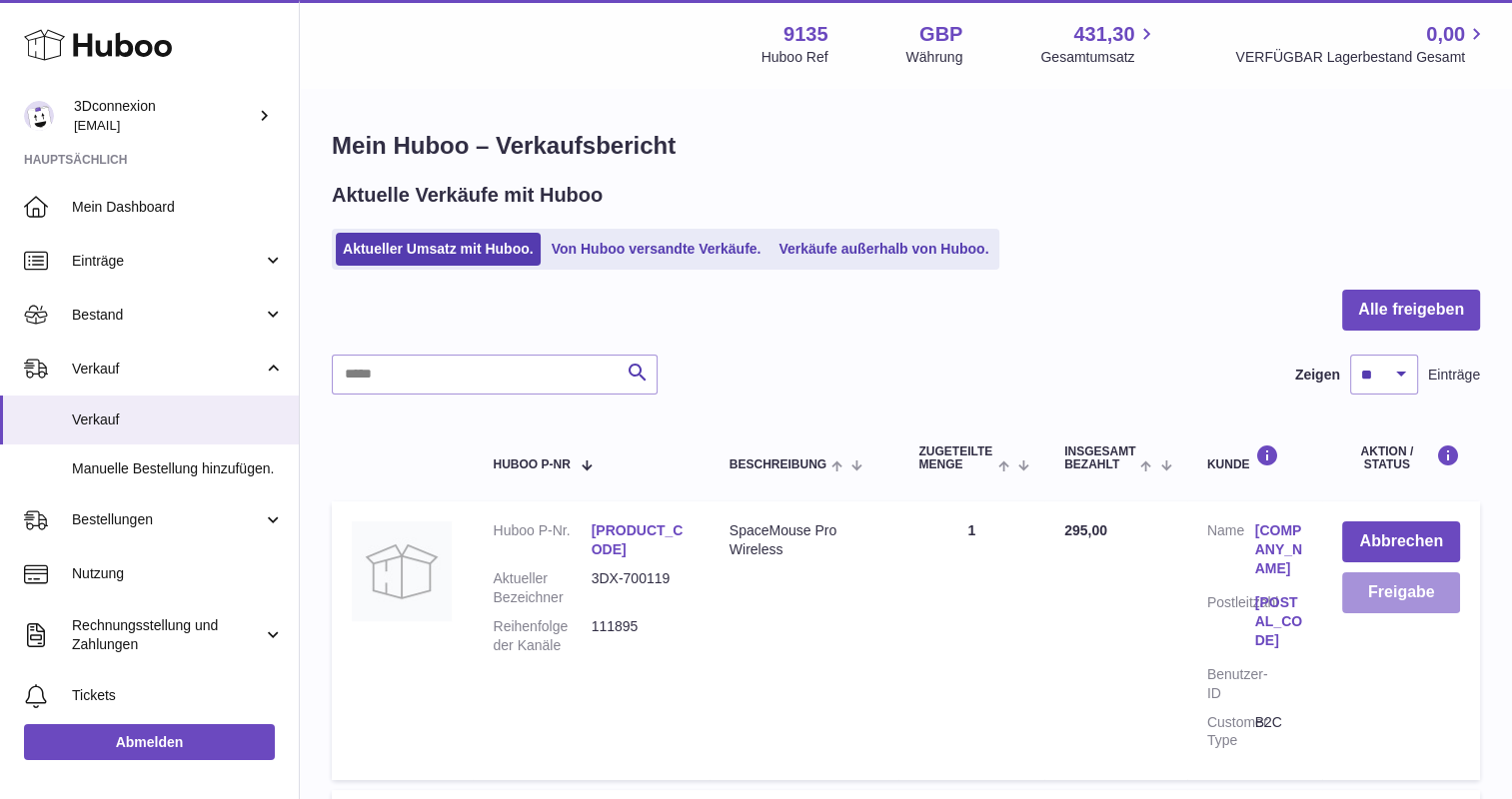 click on "Freigabe" at bounding box center [1401, 592] 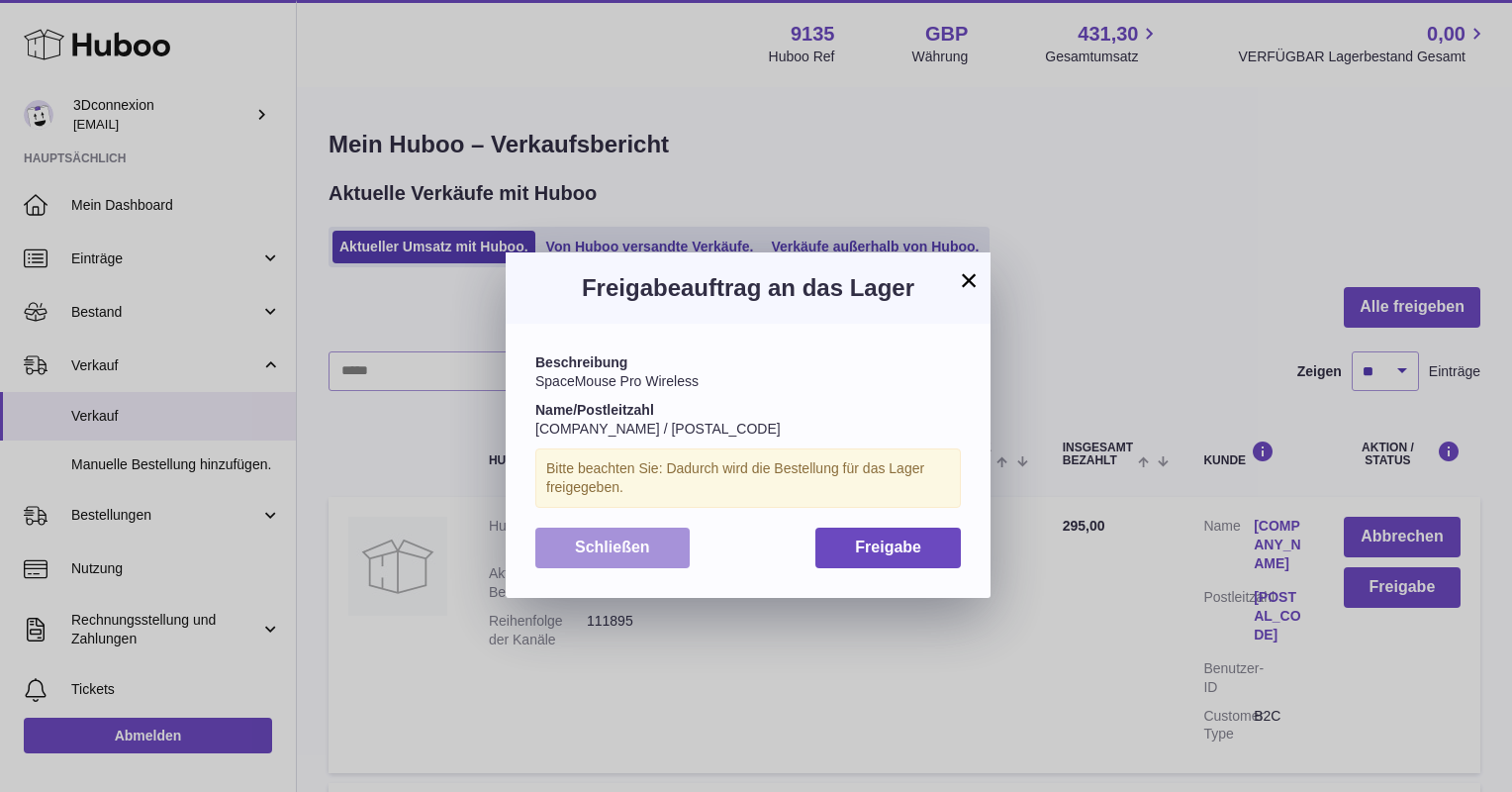 click on "Schließen" at bounding box center [613, 546] 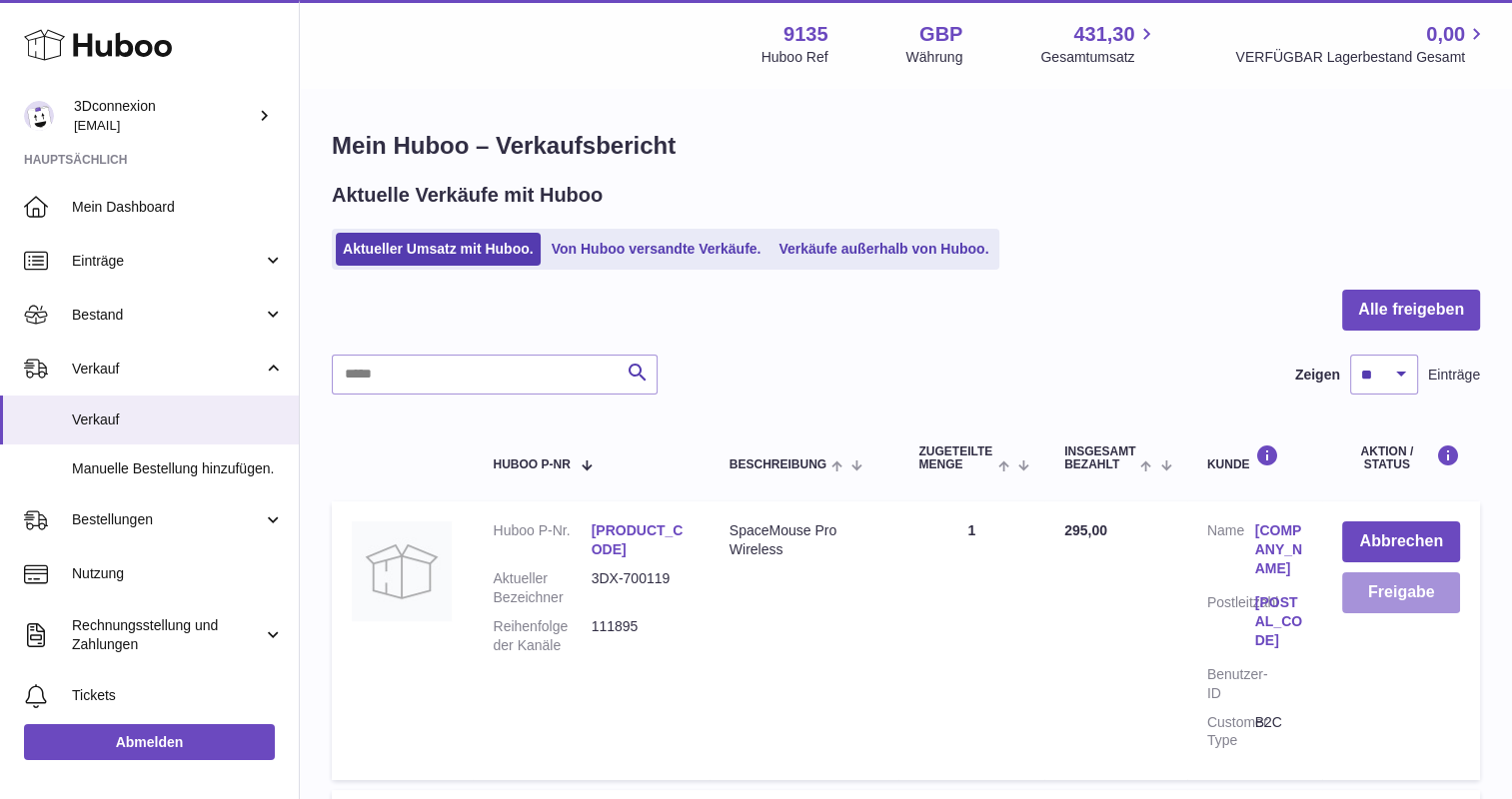 click on "Freigabe" at bounding box center [1401, 592] 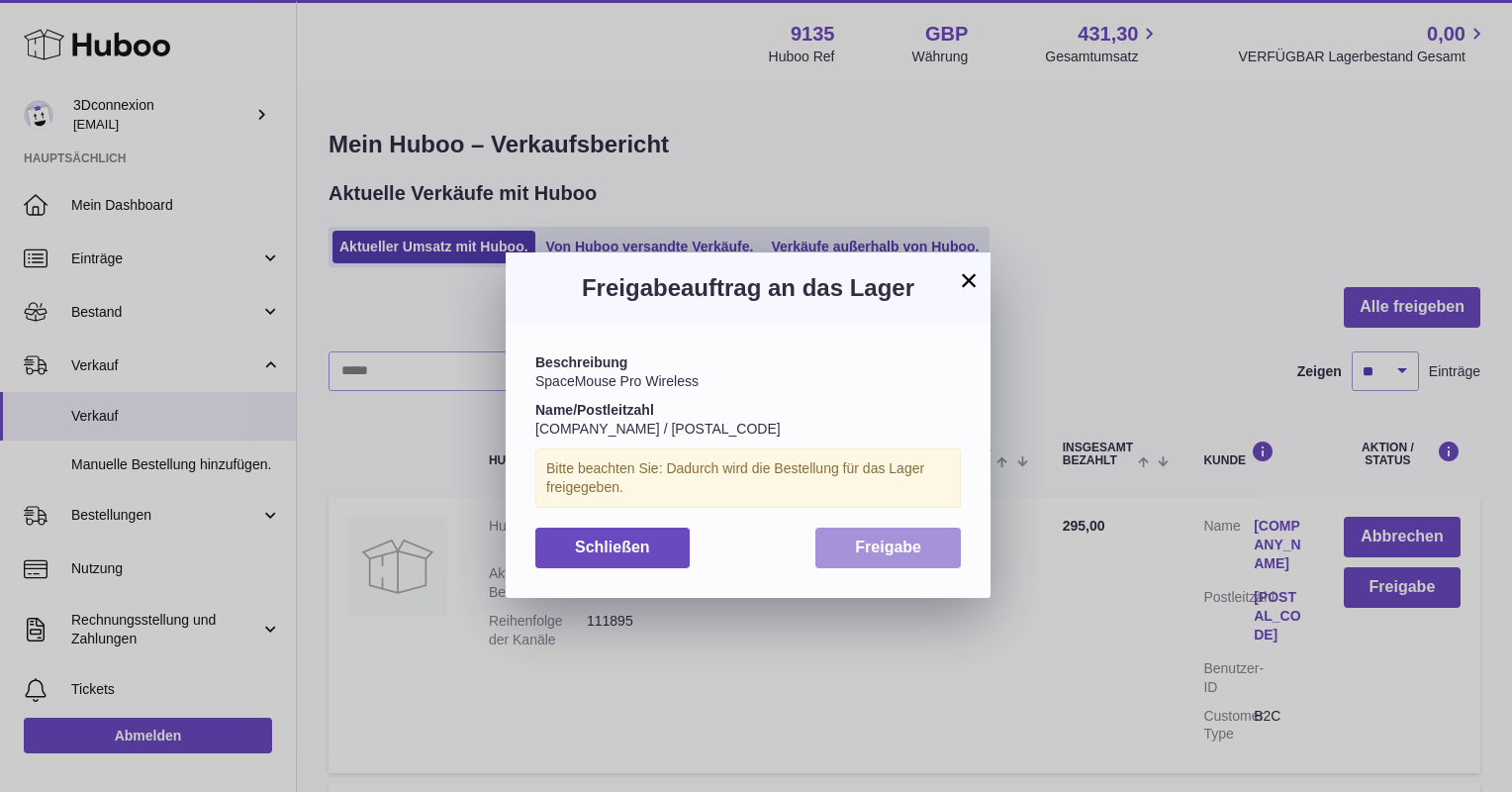 click on "Freigabe" at bounding box center (888, 547) 